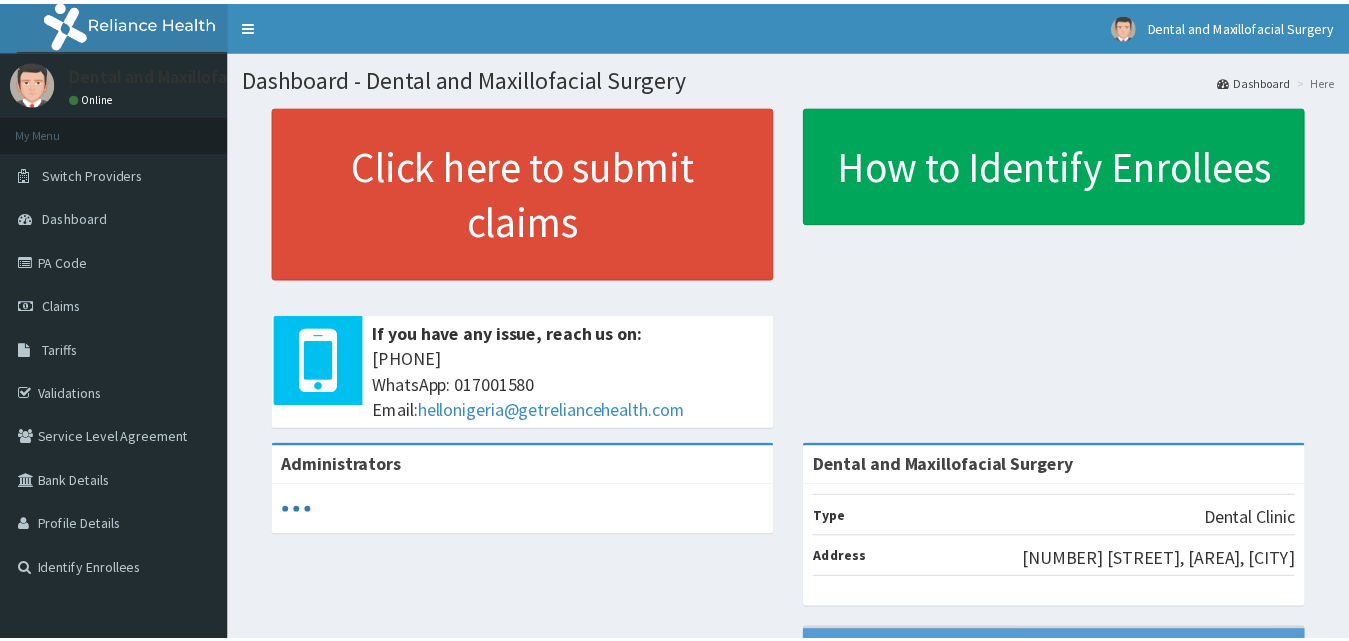 scroll, scrollTop: 0, scrollLeft: 0, axis: both 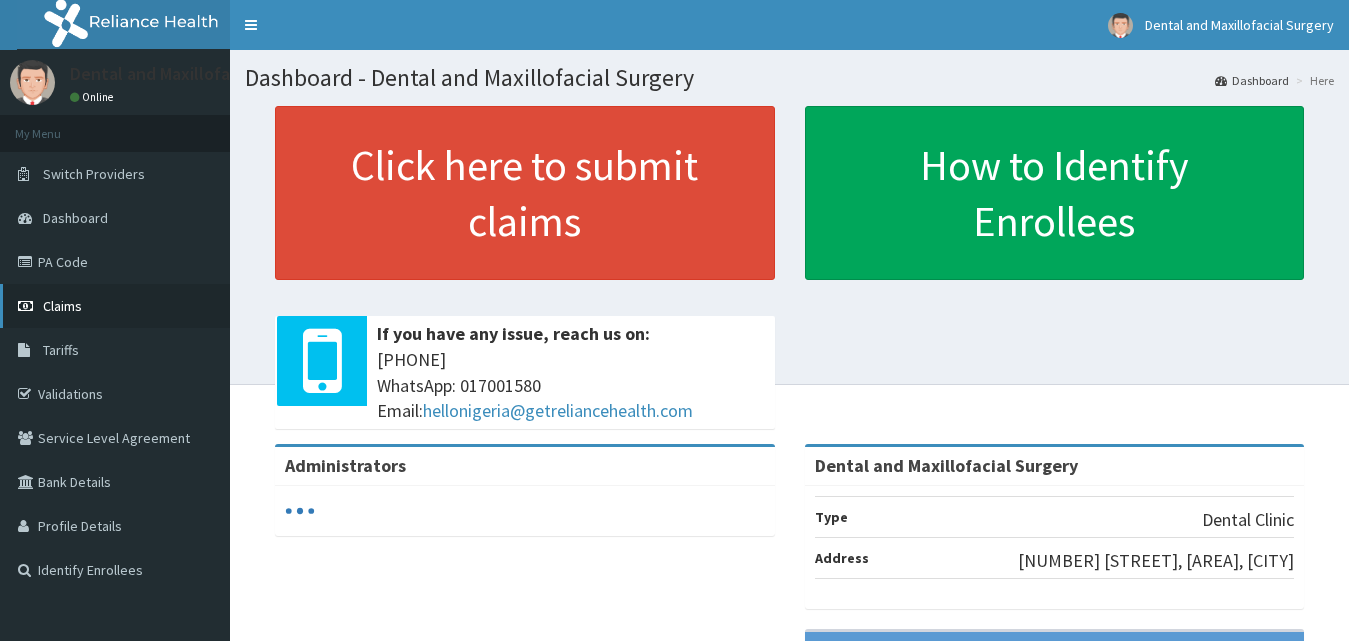 drag, startPoint x: 0, startPoint y: 0, endPoint x: 67, endPoint y: 307, distance: 314.22604 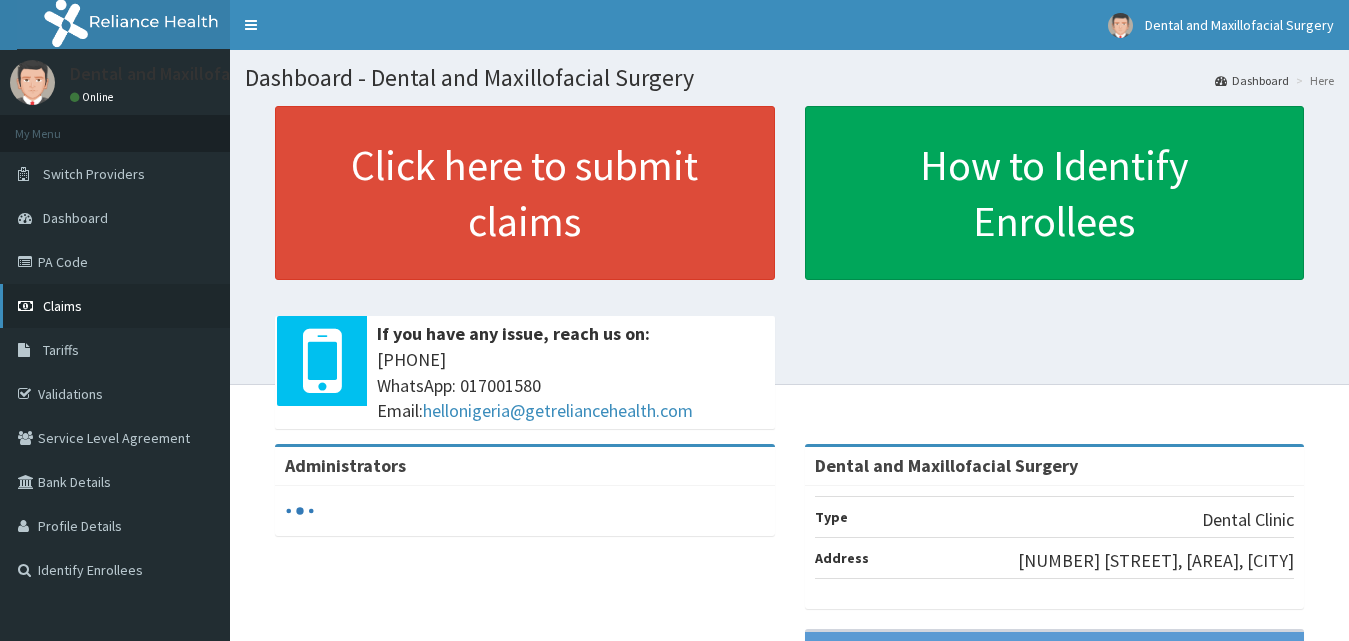 click on "Claims" at bounding box center [62, 306] 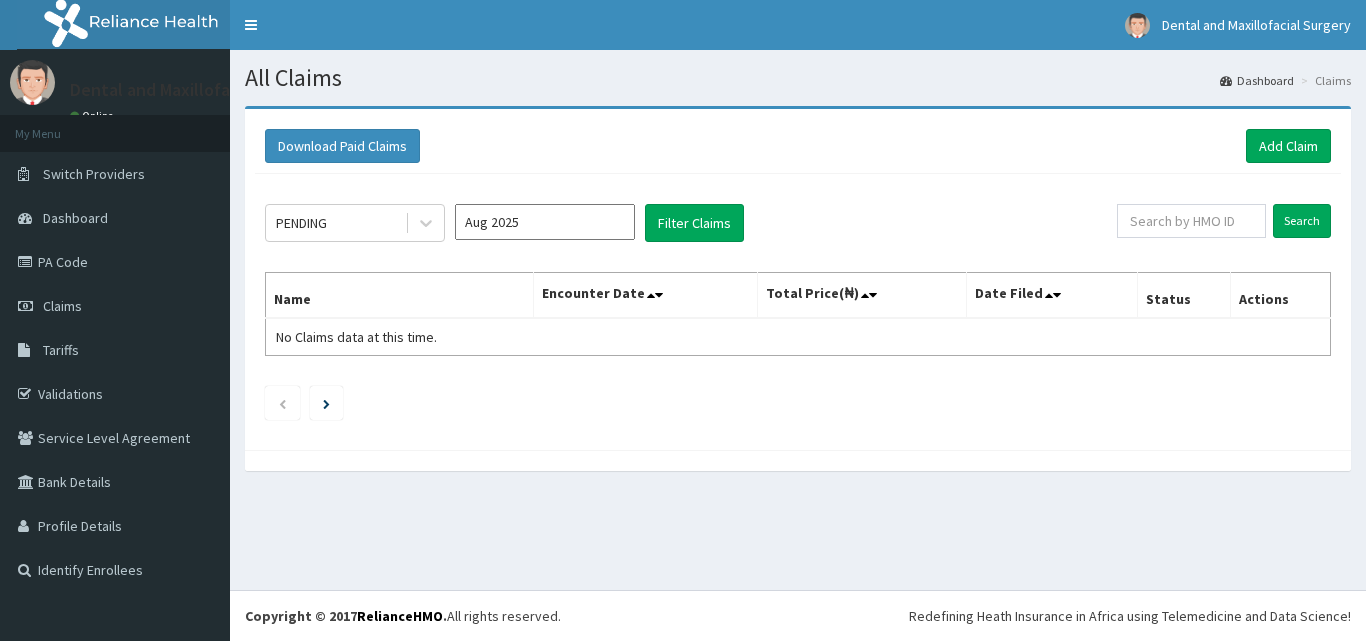 scroll, scrollTop: 0, scrollLeft: 0, axis: both 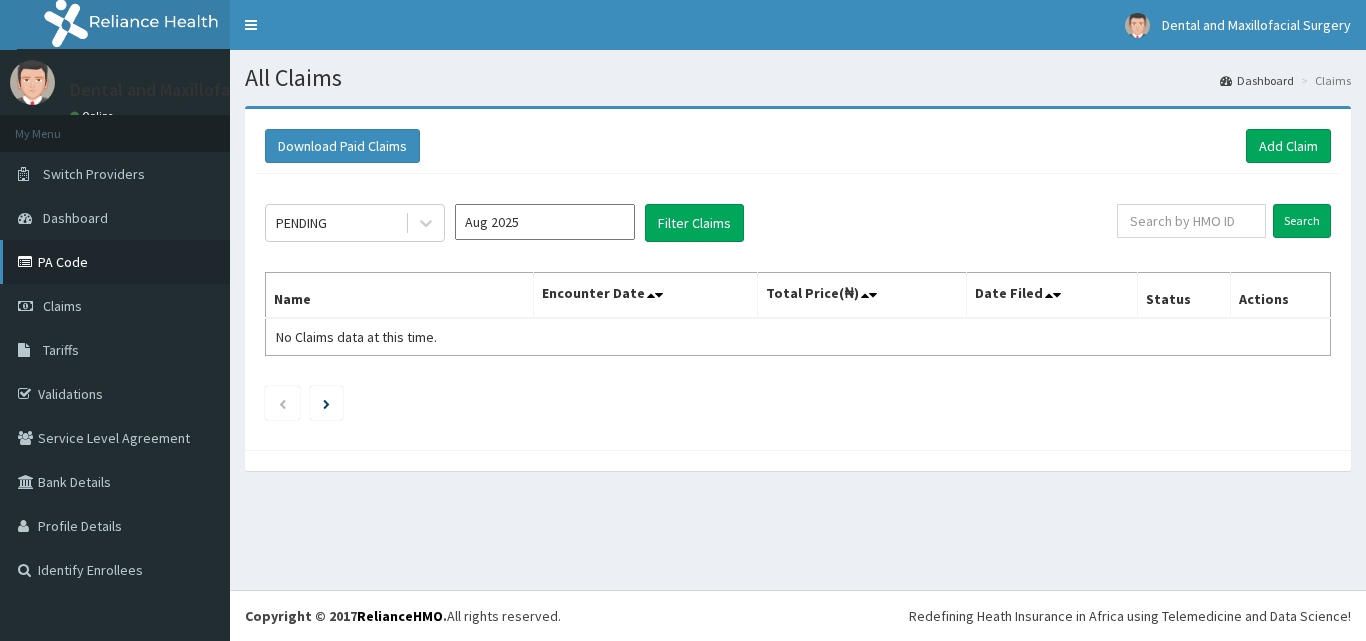 click on "PA Code" at bounding box center [115, 262] 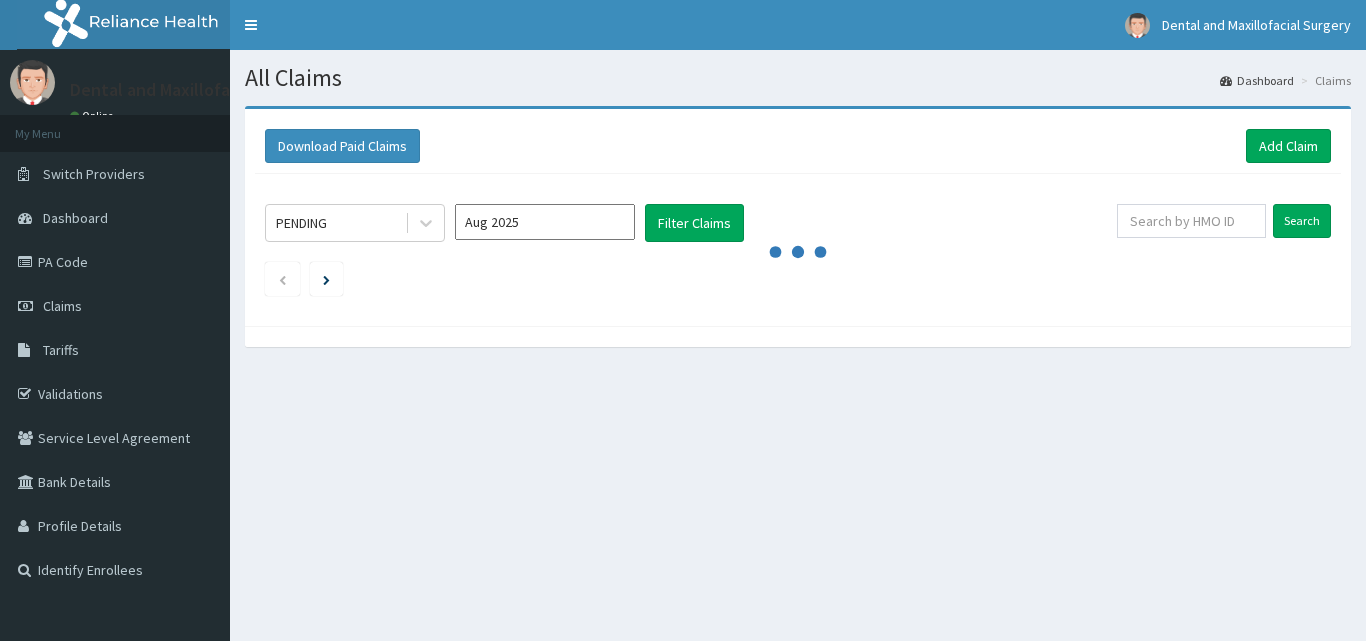 scroll, scrollTop: 0, scrollLeft: 0, axis: both 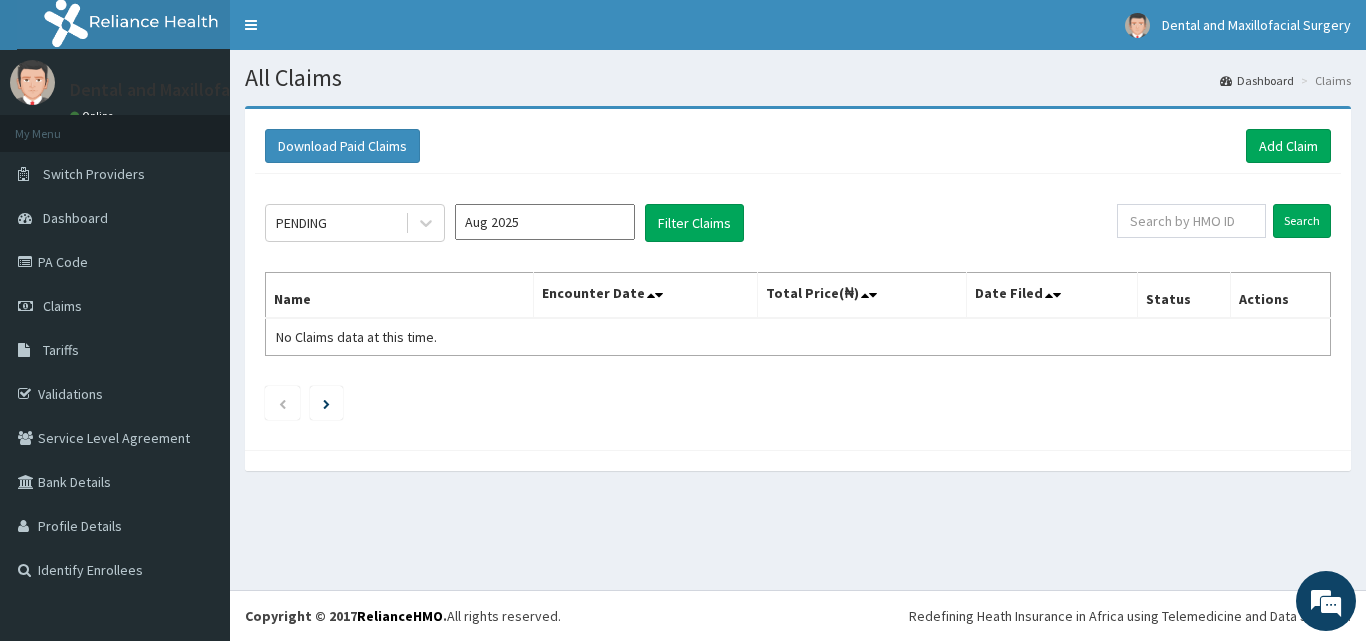 click on "Aug 2025" at bounding box center (545, 222) 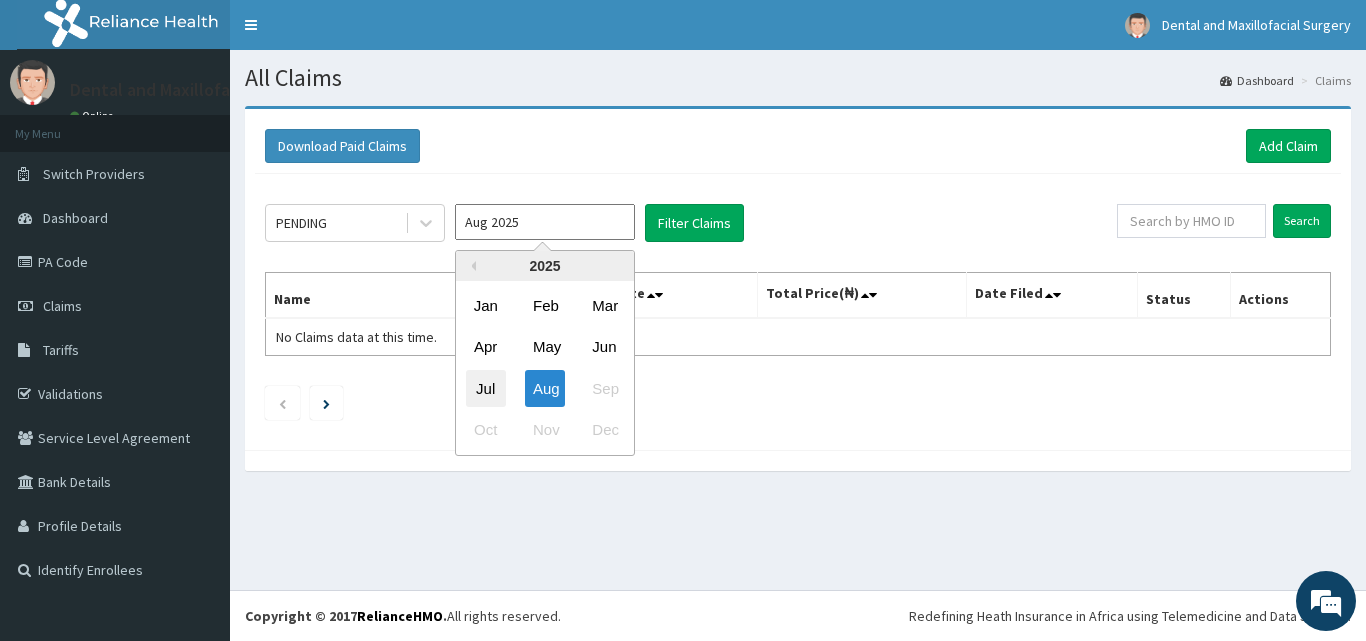 click on "Jul" at bounding box center (486, 388) 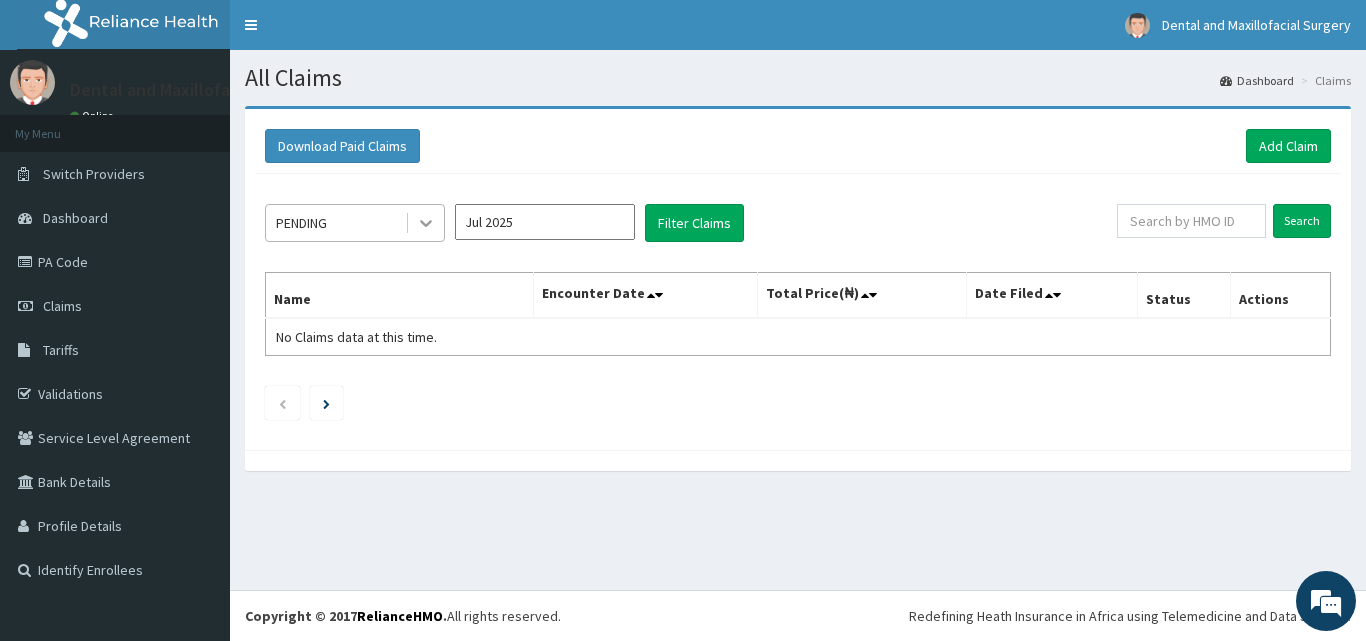 scroll, scrollTop: 0, scrollLeft: 0, axis: both 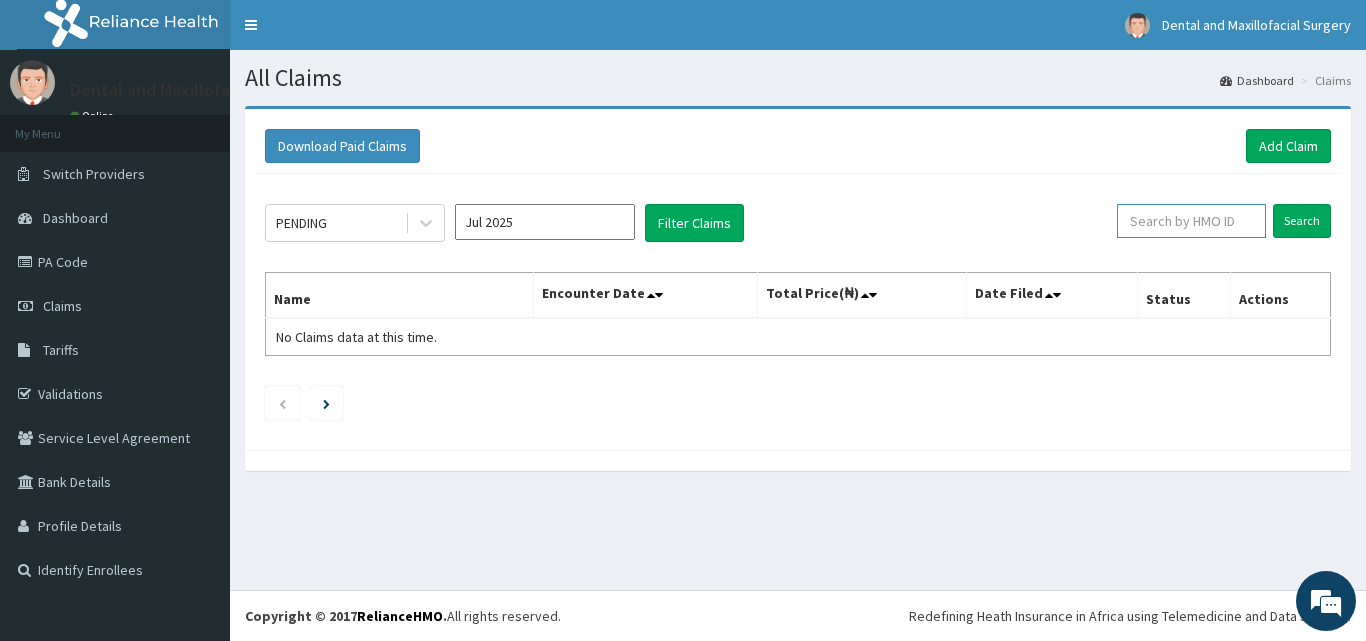 click at bounding box center (1191, 221) 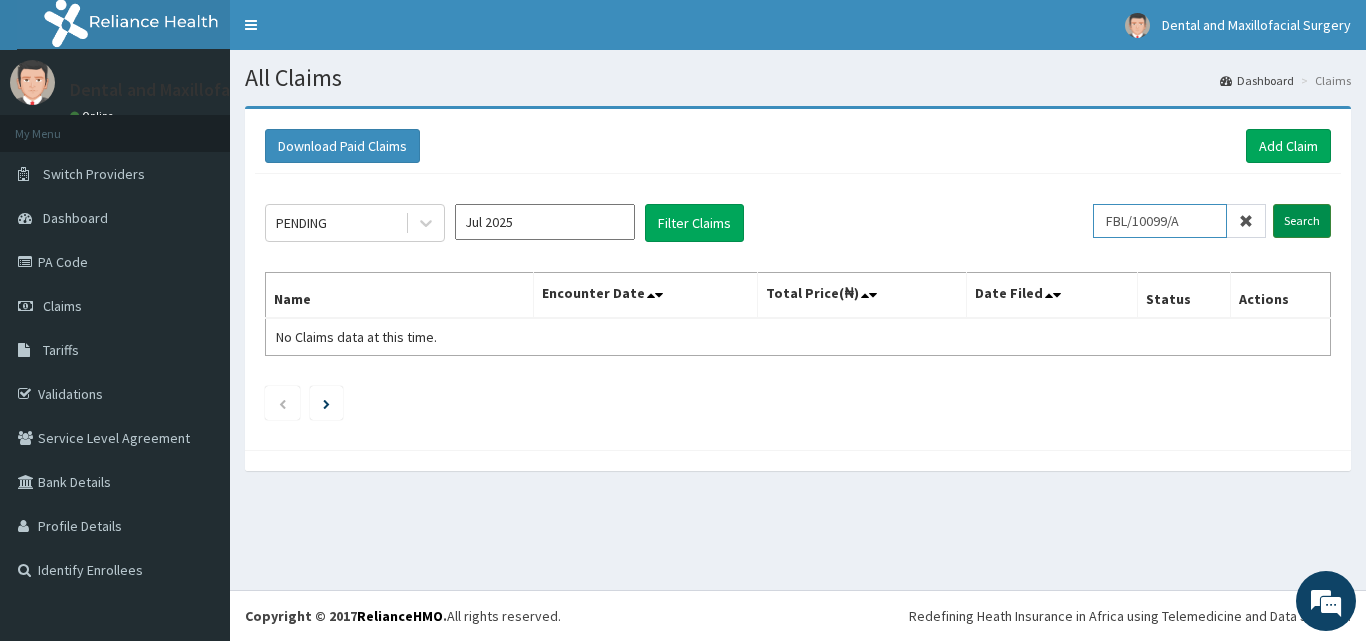 type on "FBL/10099/A" 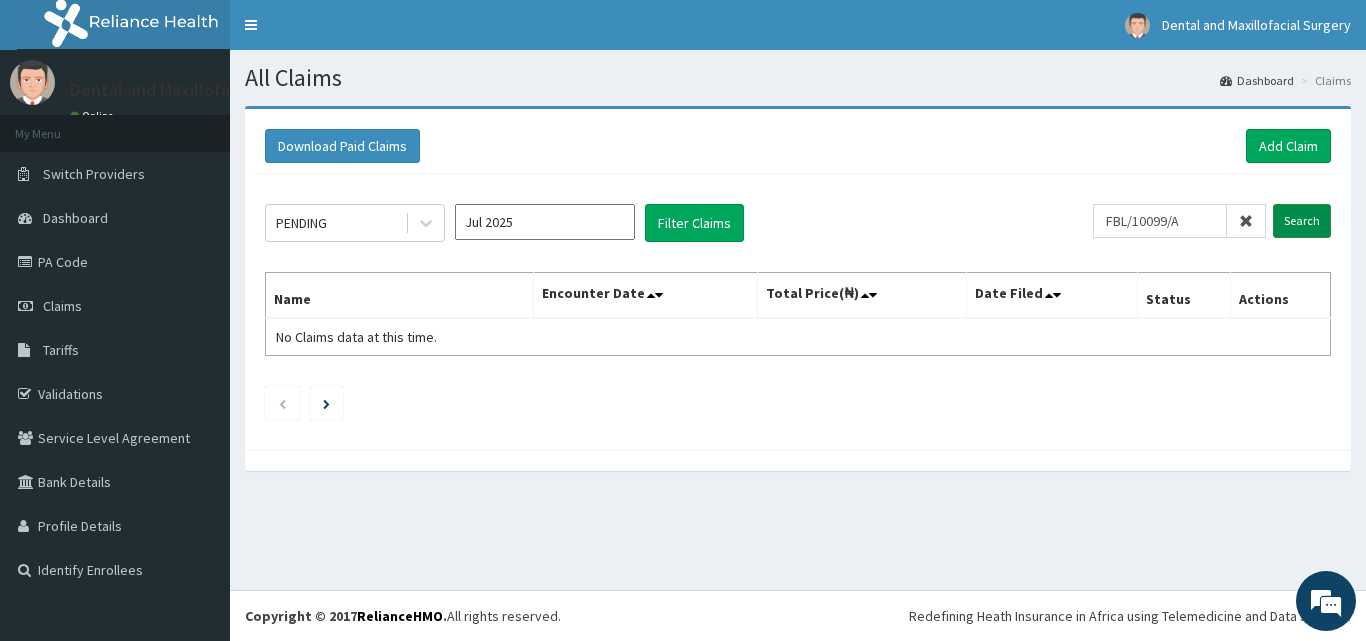click on "Search" at bounding box center (1302, 221) 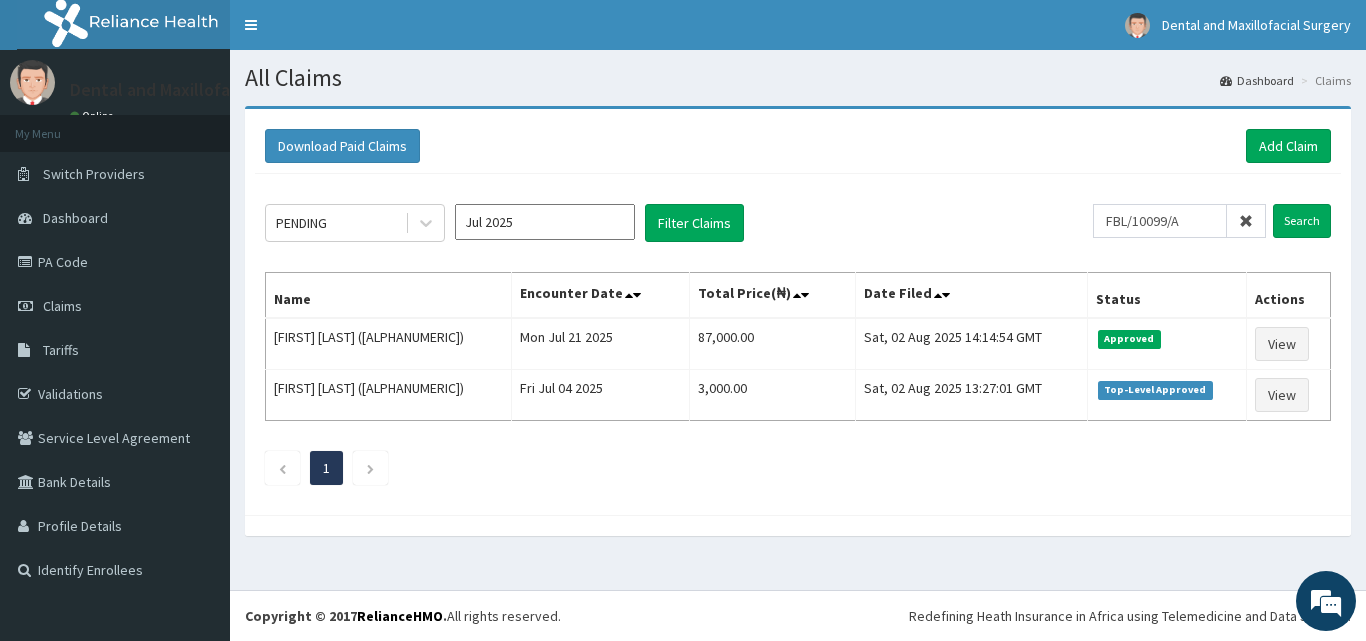 click at bounding box center [1246, 221] 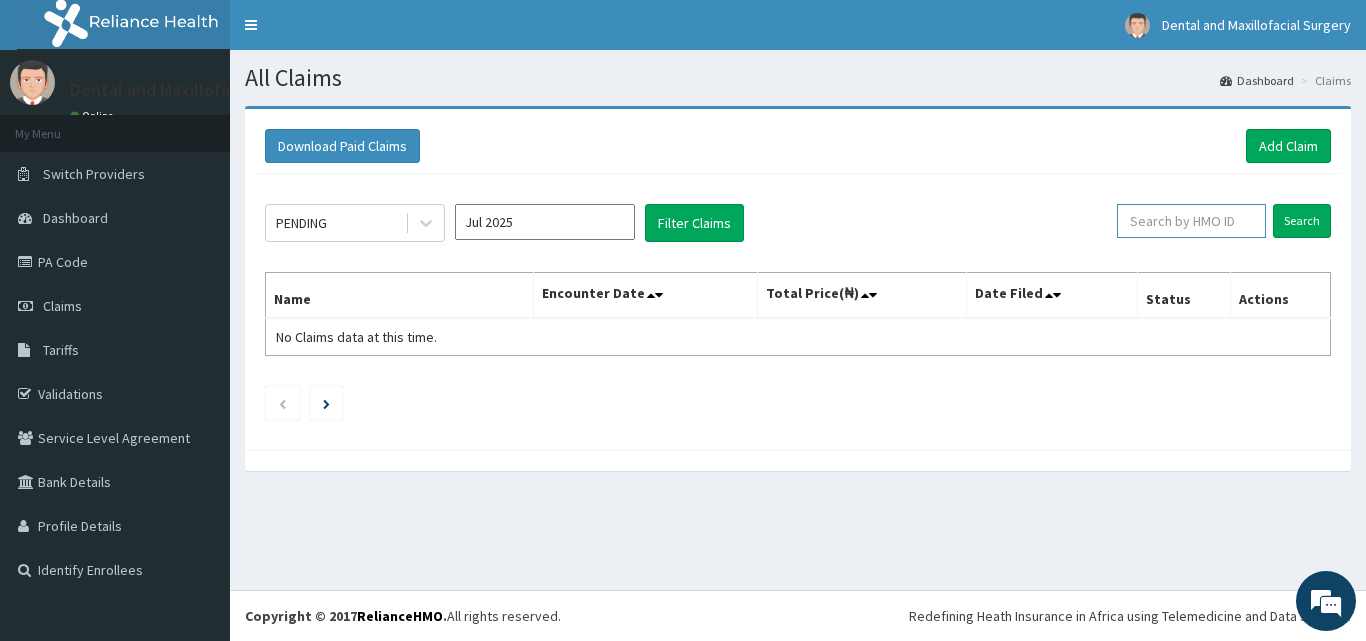 click at bounding box center (1191, 221) 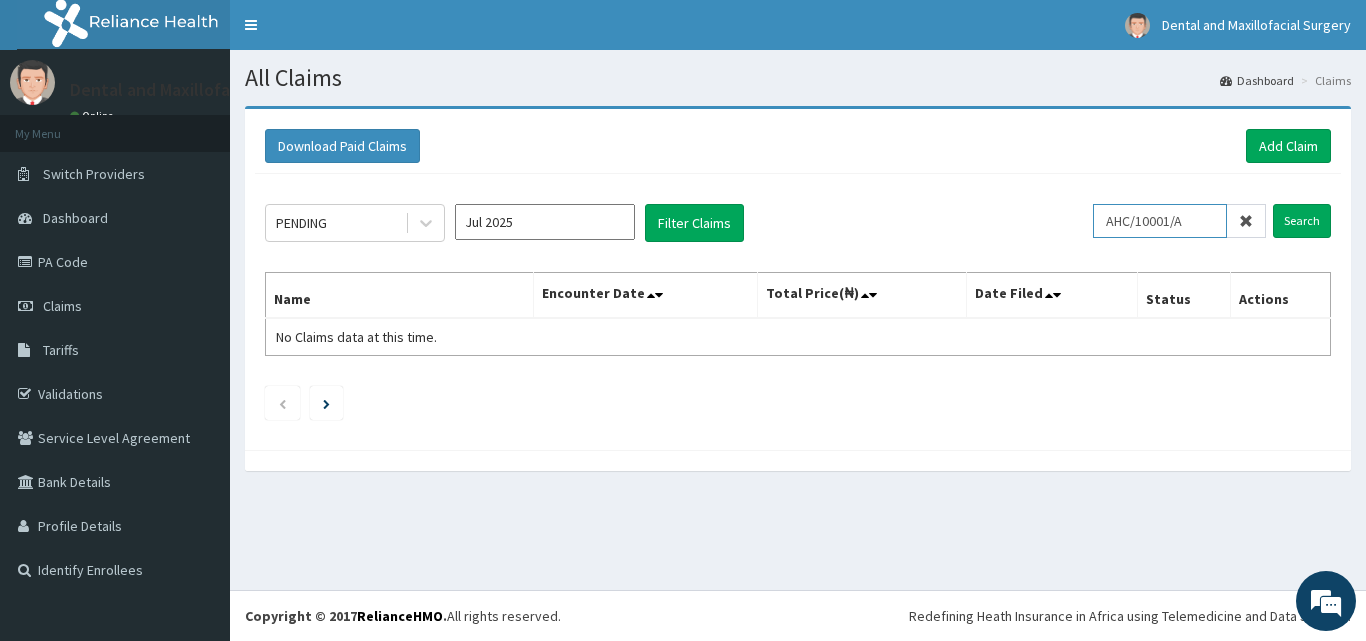 type on "AHC/10001/A" 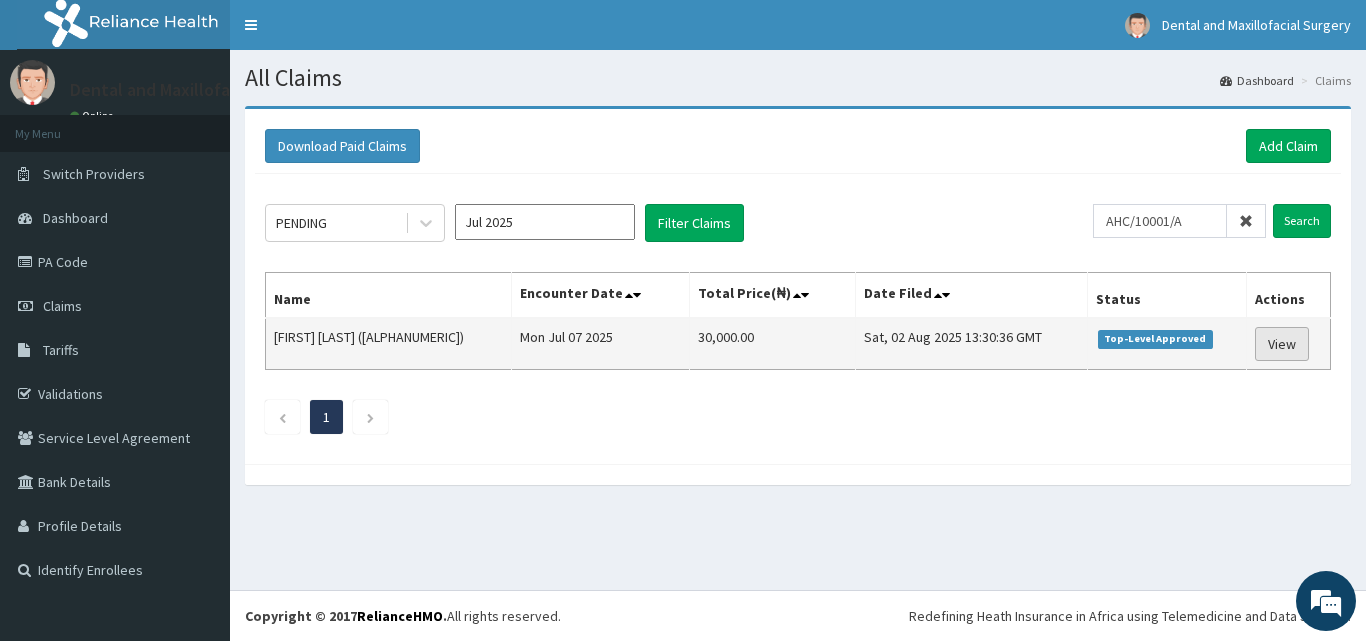 click on "View" at bounding box center (1282, 344) 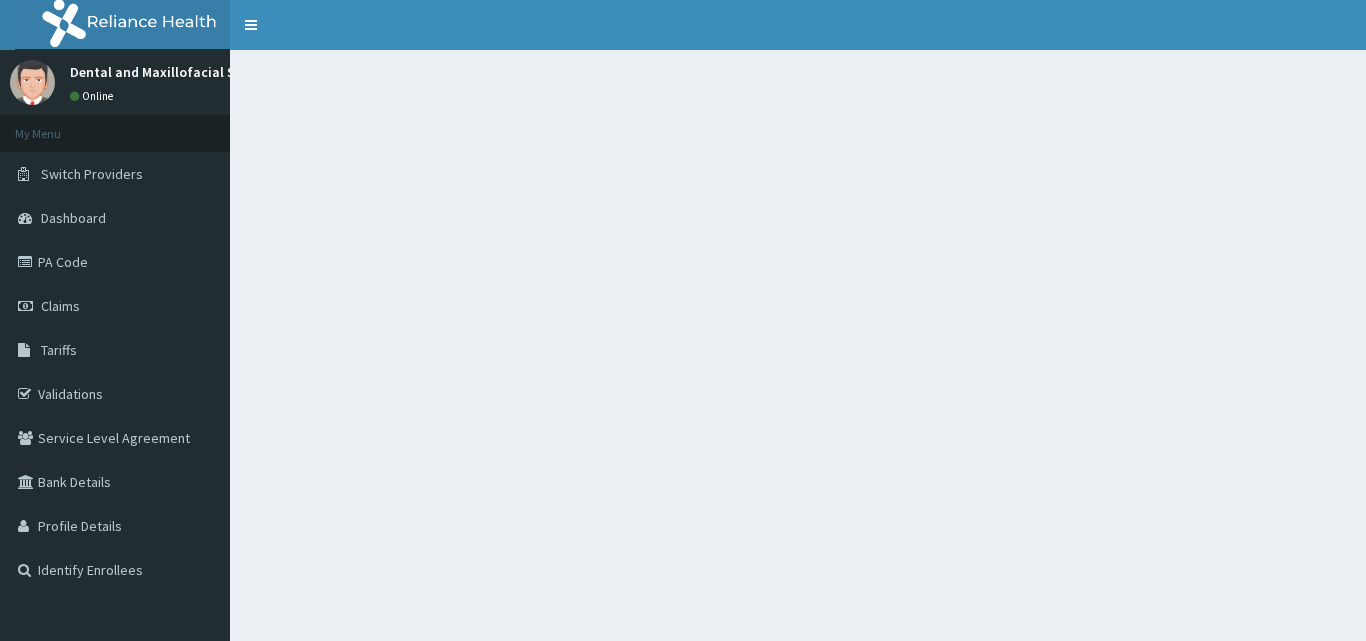 scroll, scrollTop: 0, scrollLeft: 0, axis: both 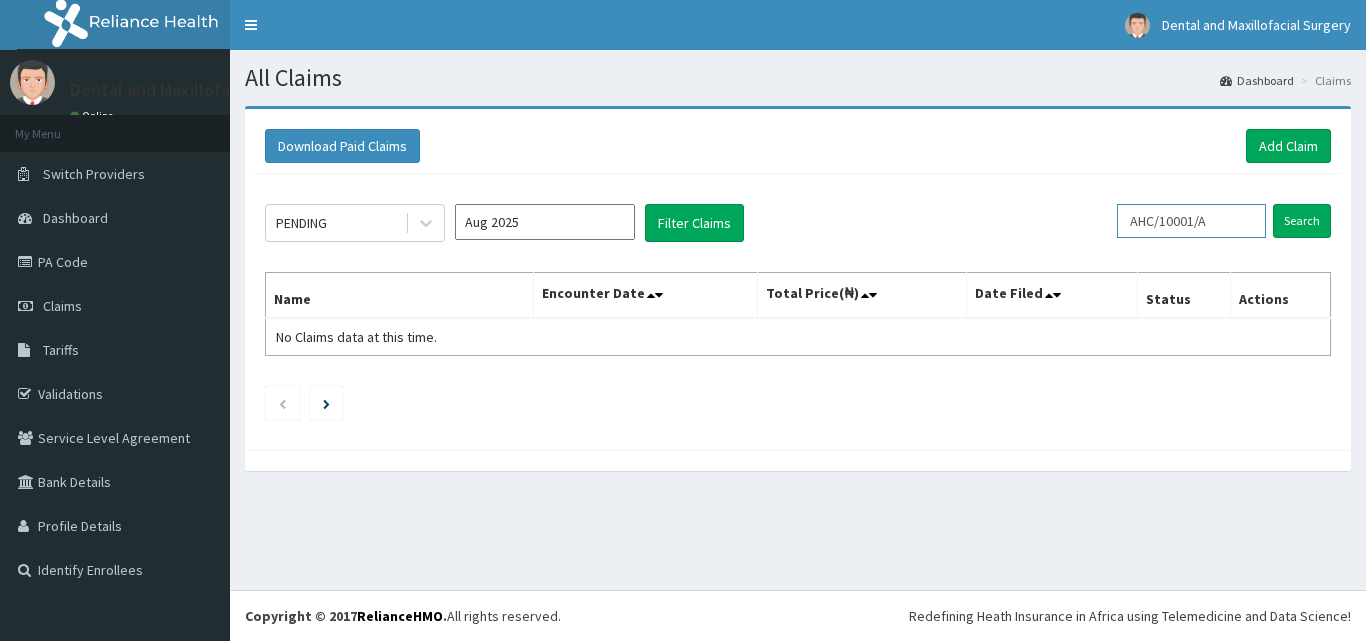 click on "AHC/10001/A" at bounding box center [1191, 221] 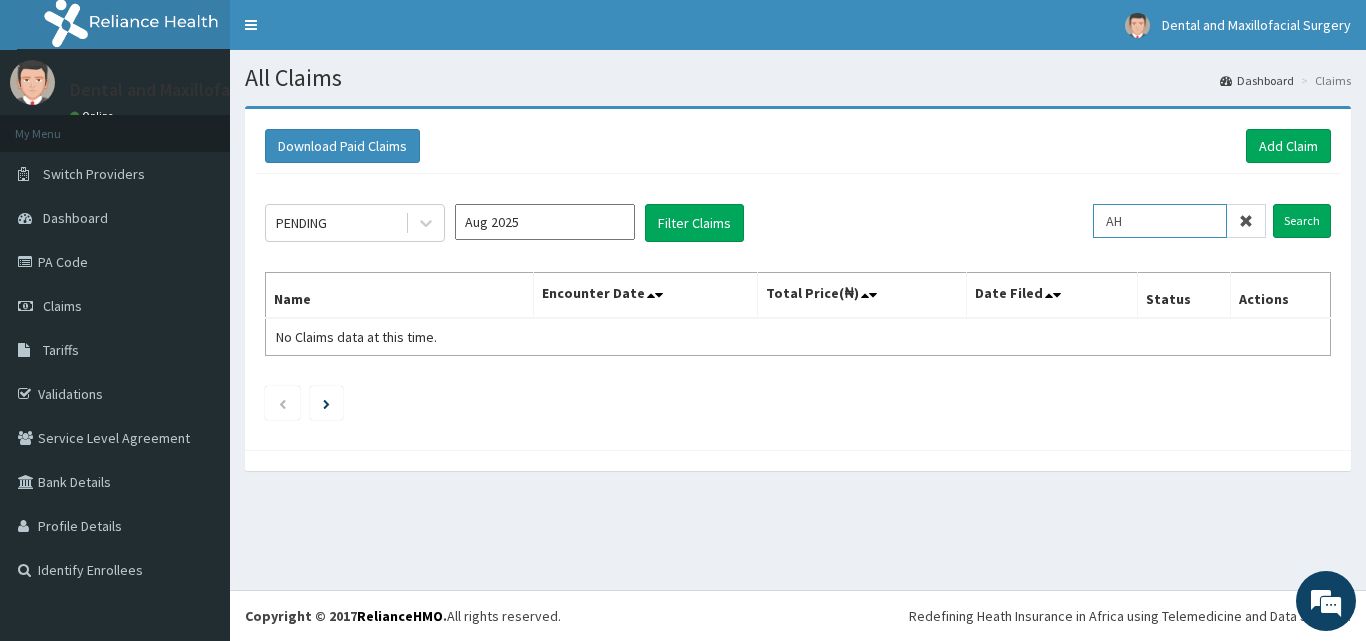 type on "A" 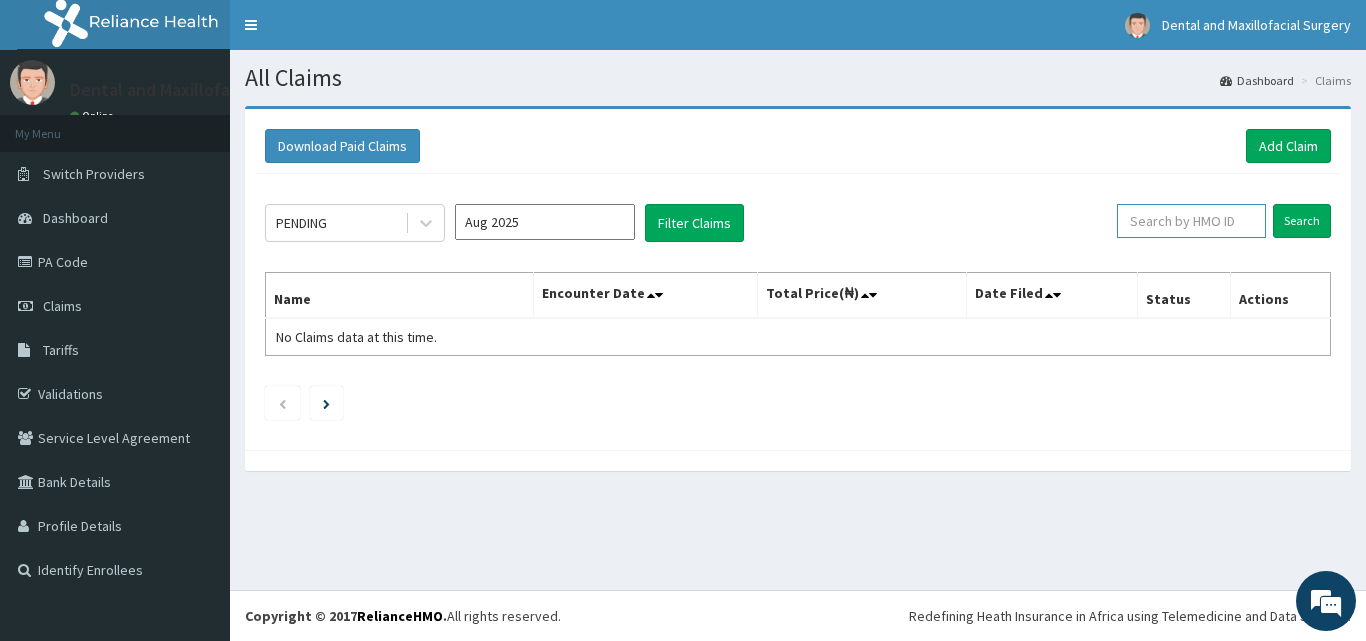 scroll, scrollTop: 0, scrollLeft: 0, axis: both 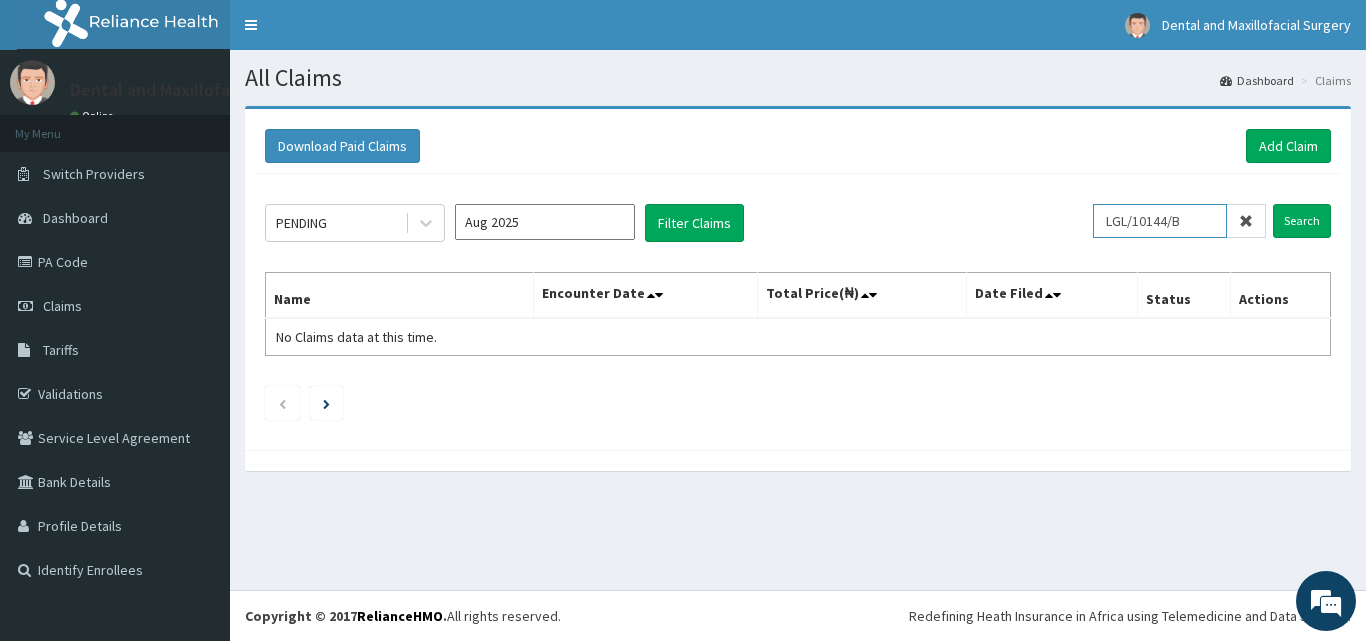 click on "Search" at bounding box center (1302, 221) 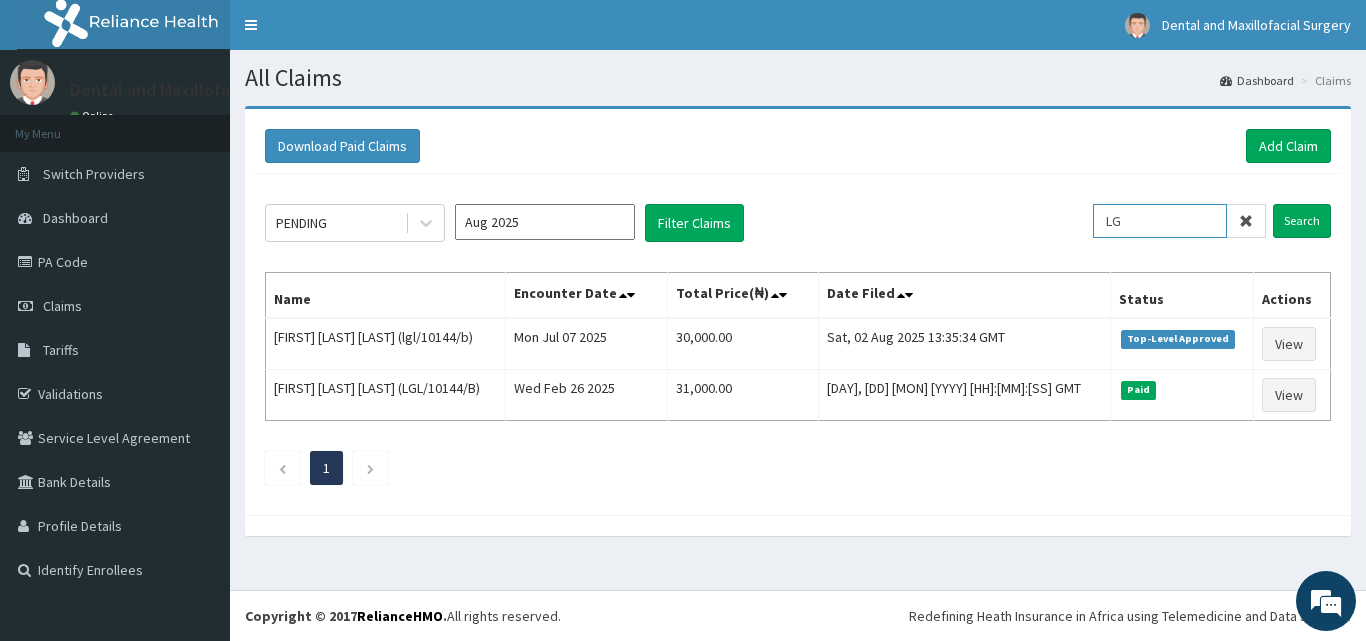 type on "L" 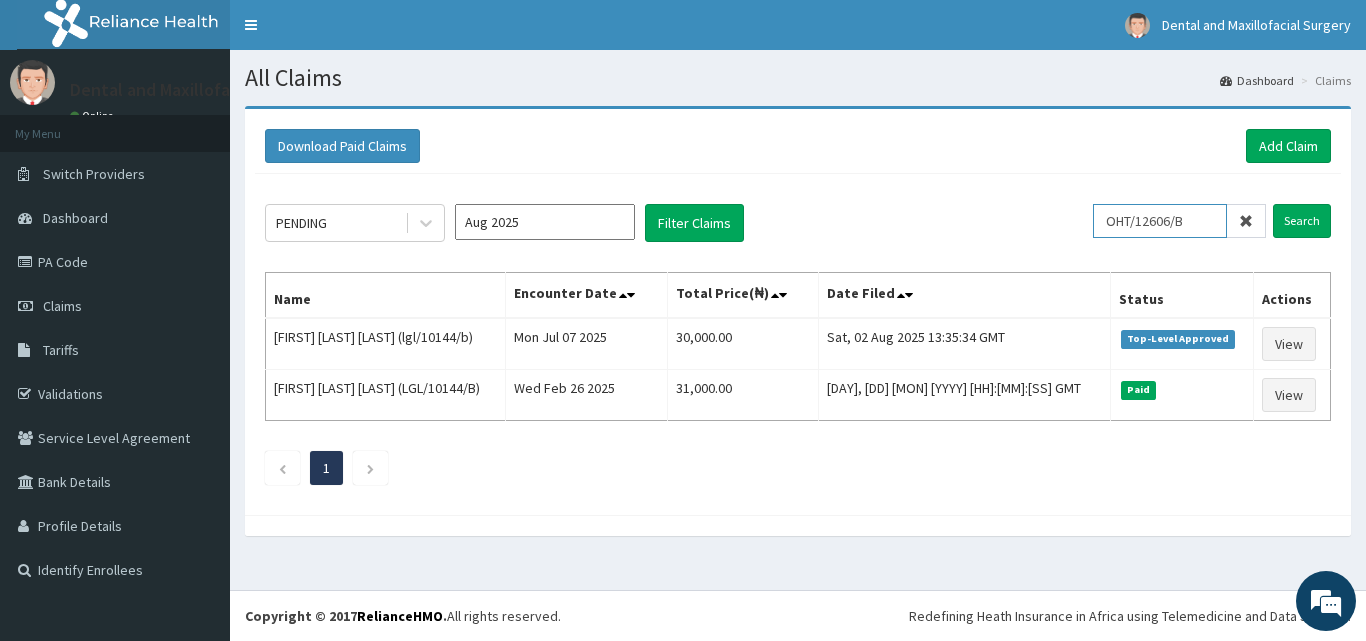 click on "Search" at bounding box center (1302, 221) 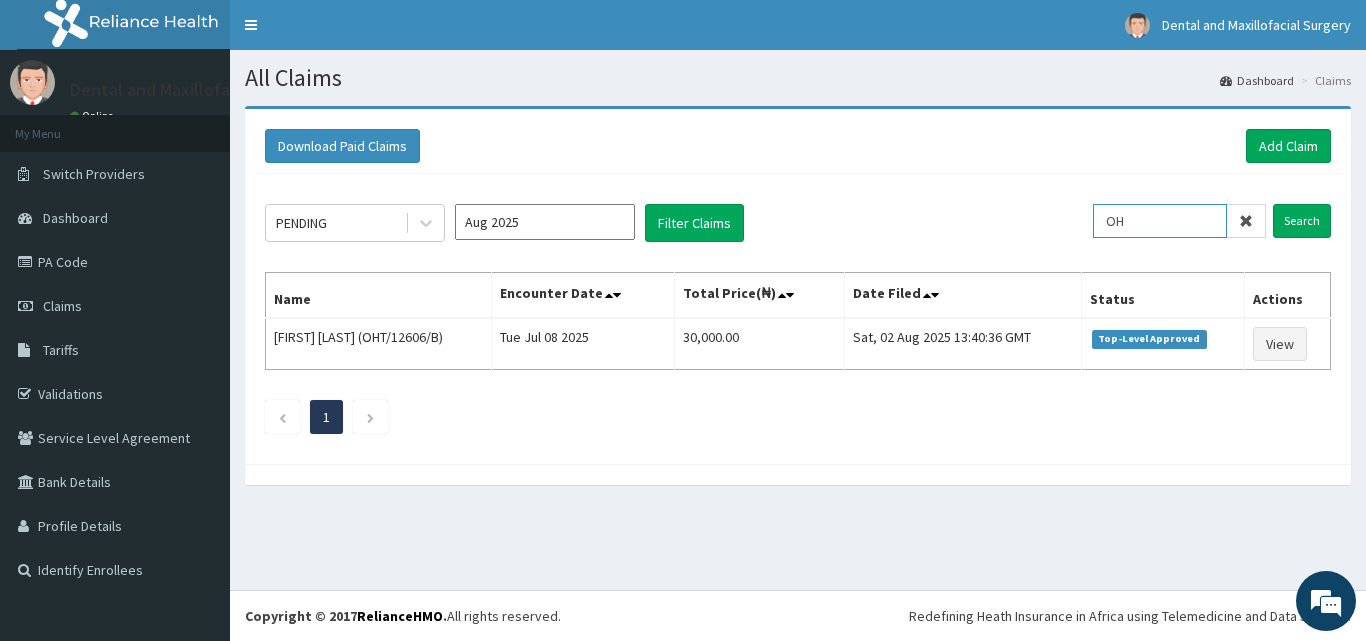 type on "O" 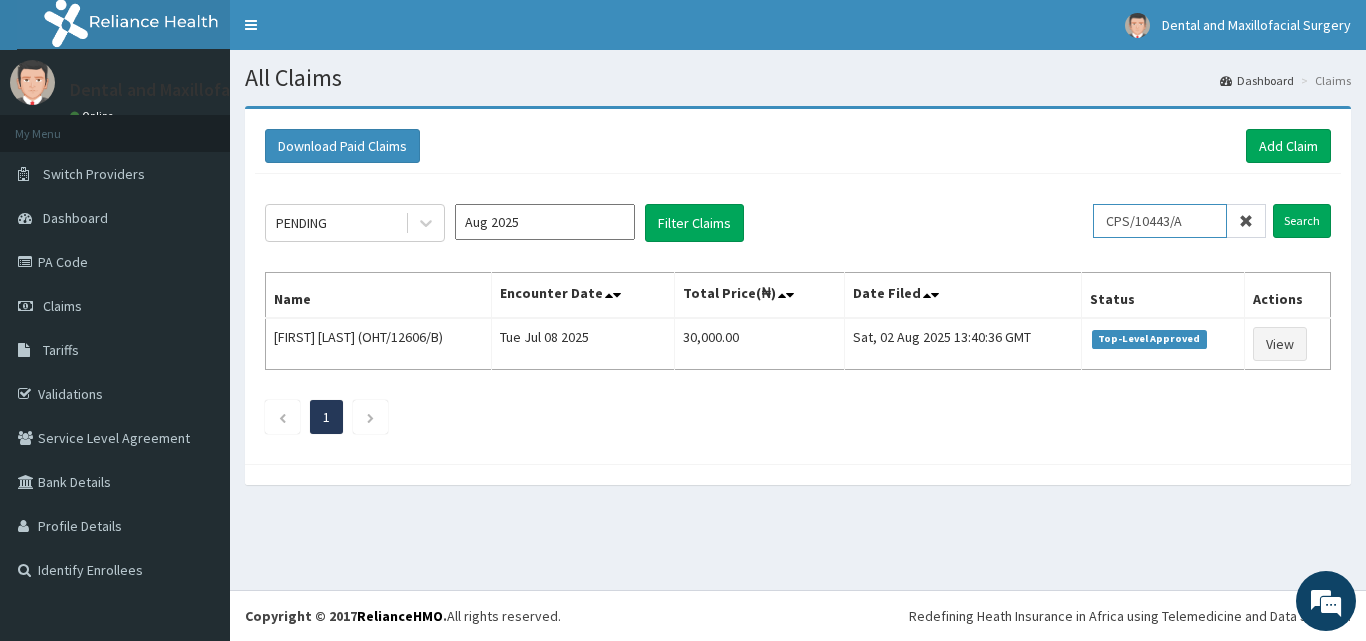 type on "CPS/10443/A" 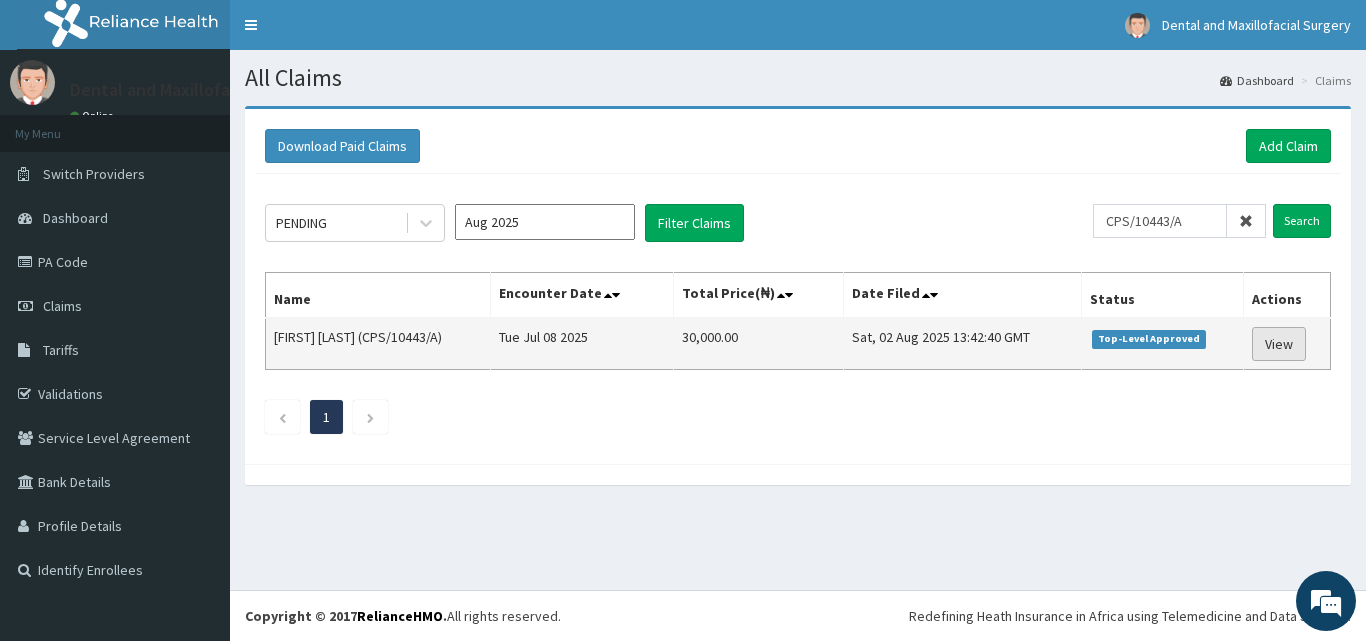 click on "View" at bounding box center [1279, 344] 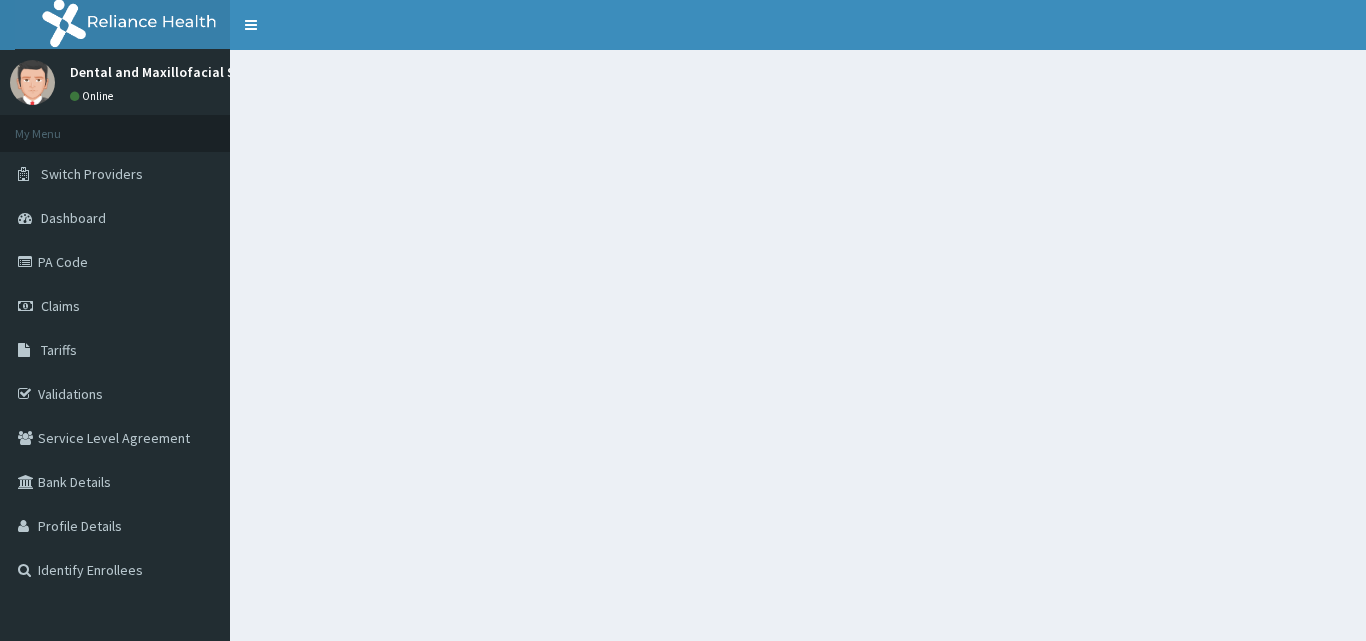 scroll, scrollTop: 0, scrollLeft: 0, axis: both 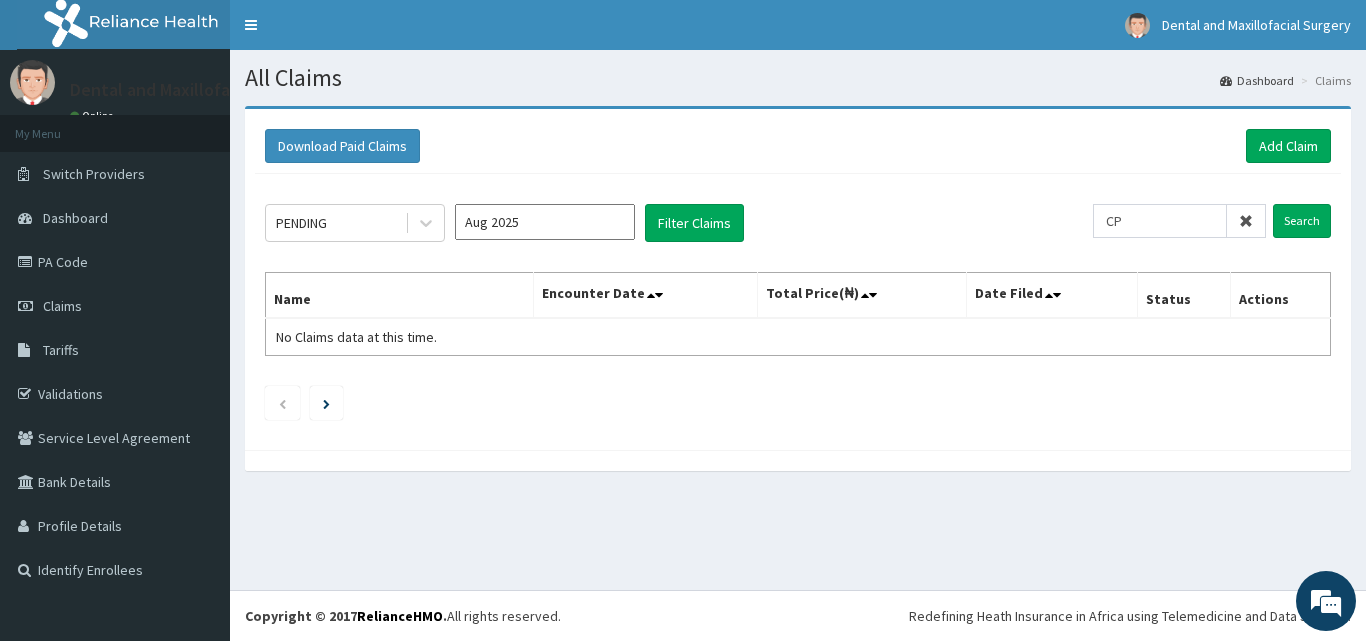 type on "C" 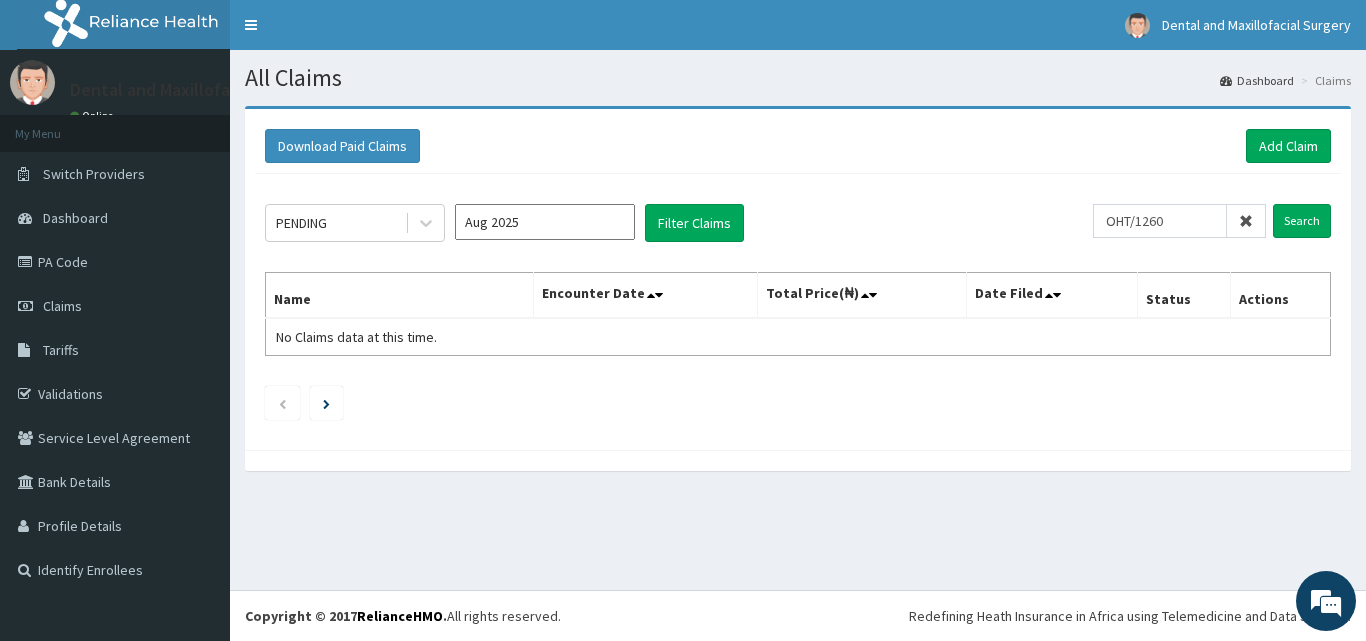 scroll, scrollTop: 0, scrollLeft: 0, axis: both 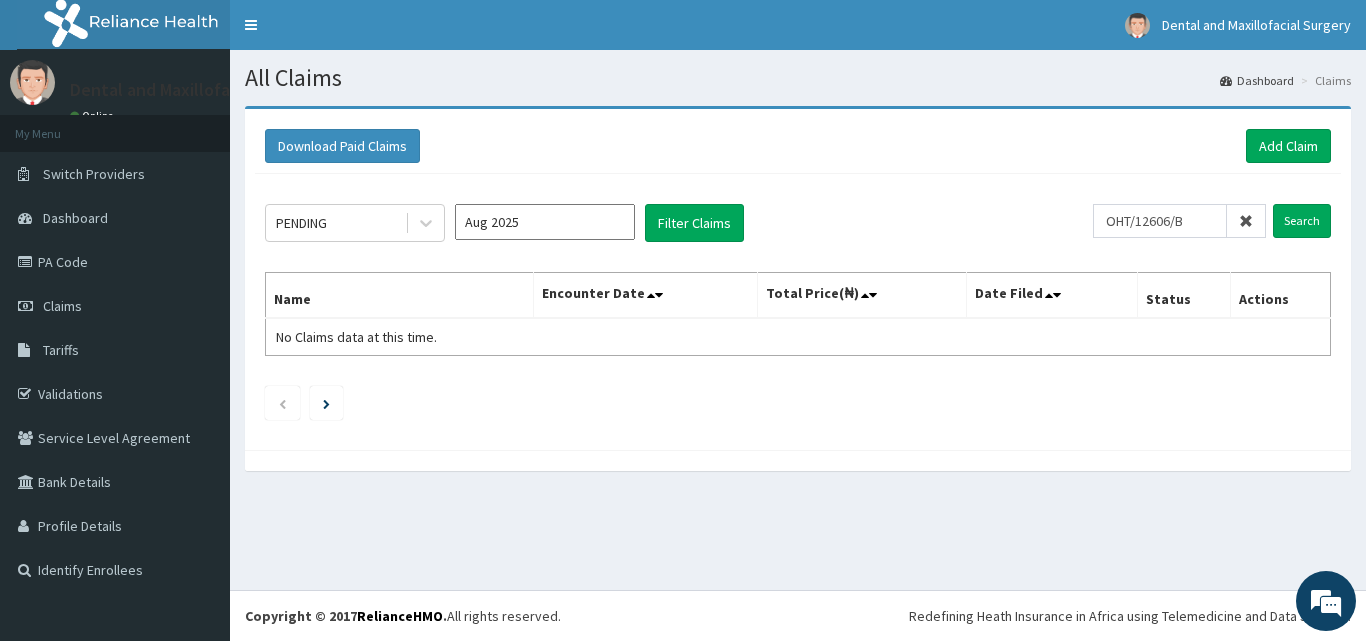 type on "OHT/12606/B" 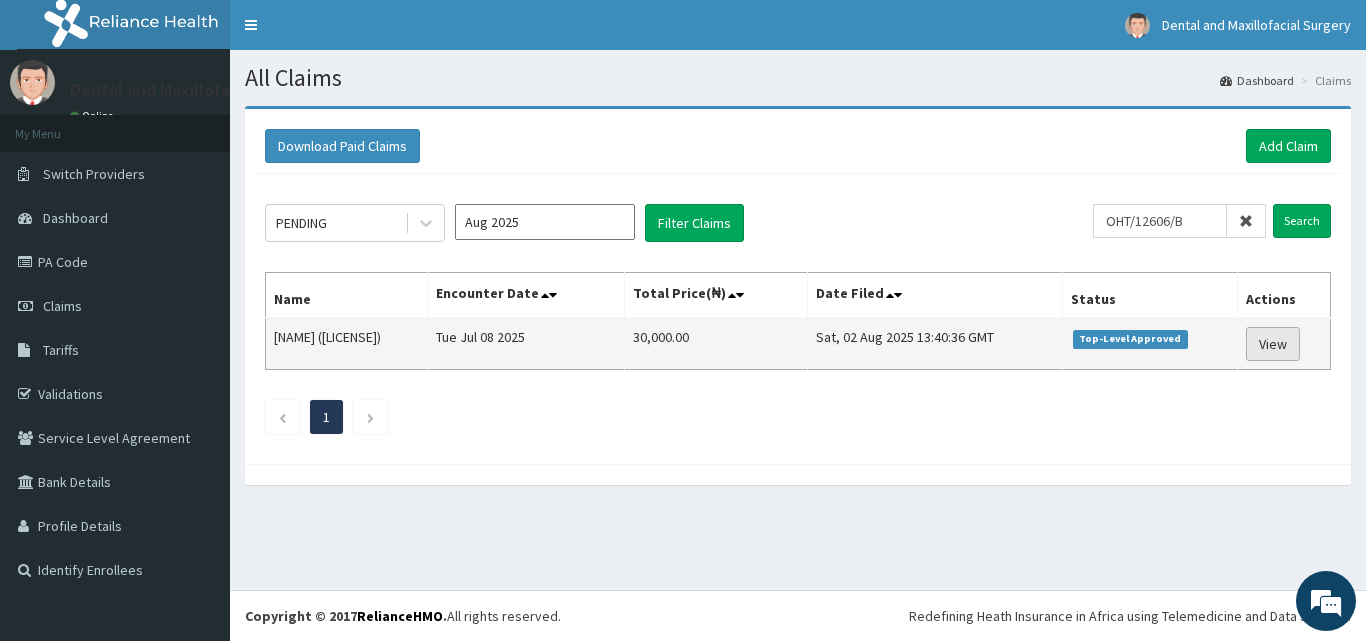 click on "View" at bounding box center [1273, 344] 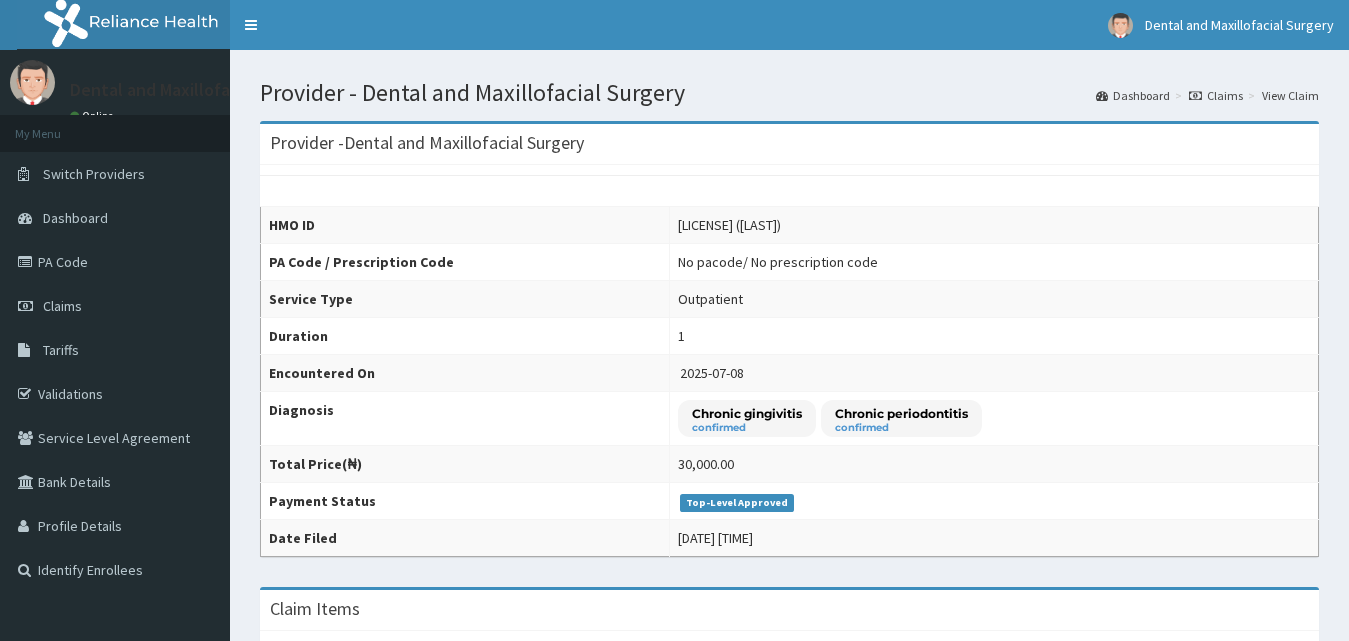 scroll, scrollTop: 730, scrollLeft: 0, axis: vertical 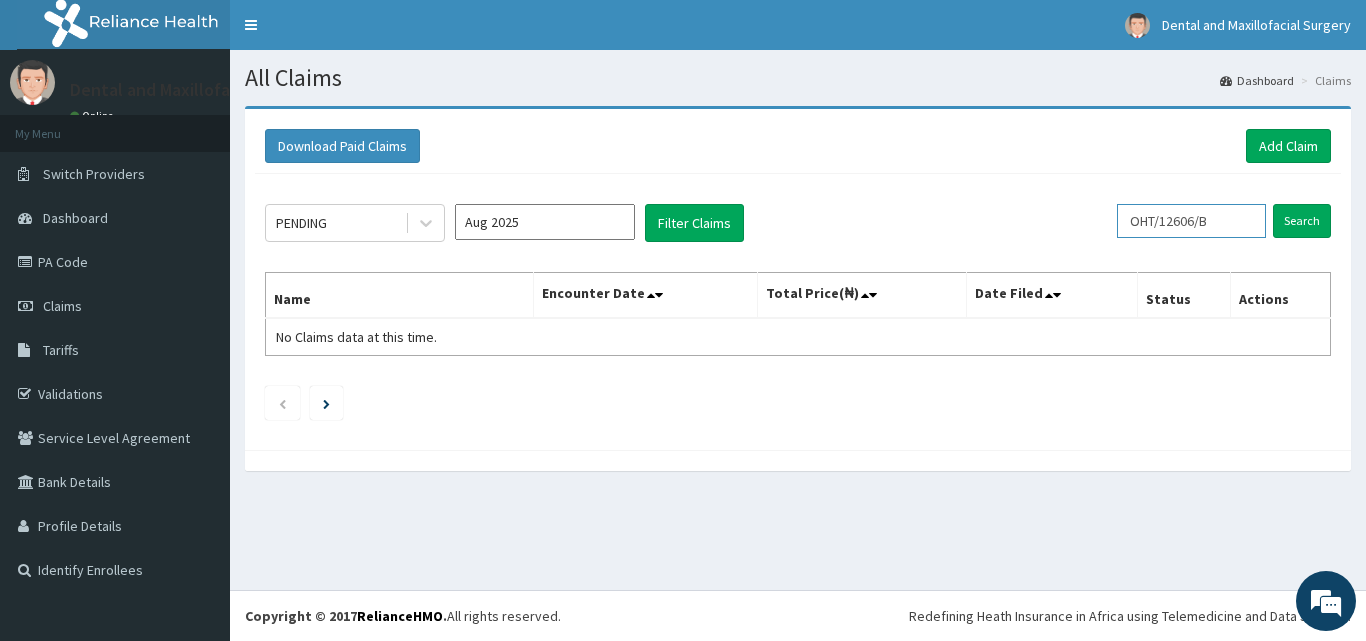 click on "OHT/12606/B" at bounding box center (1191, 221) 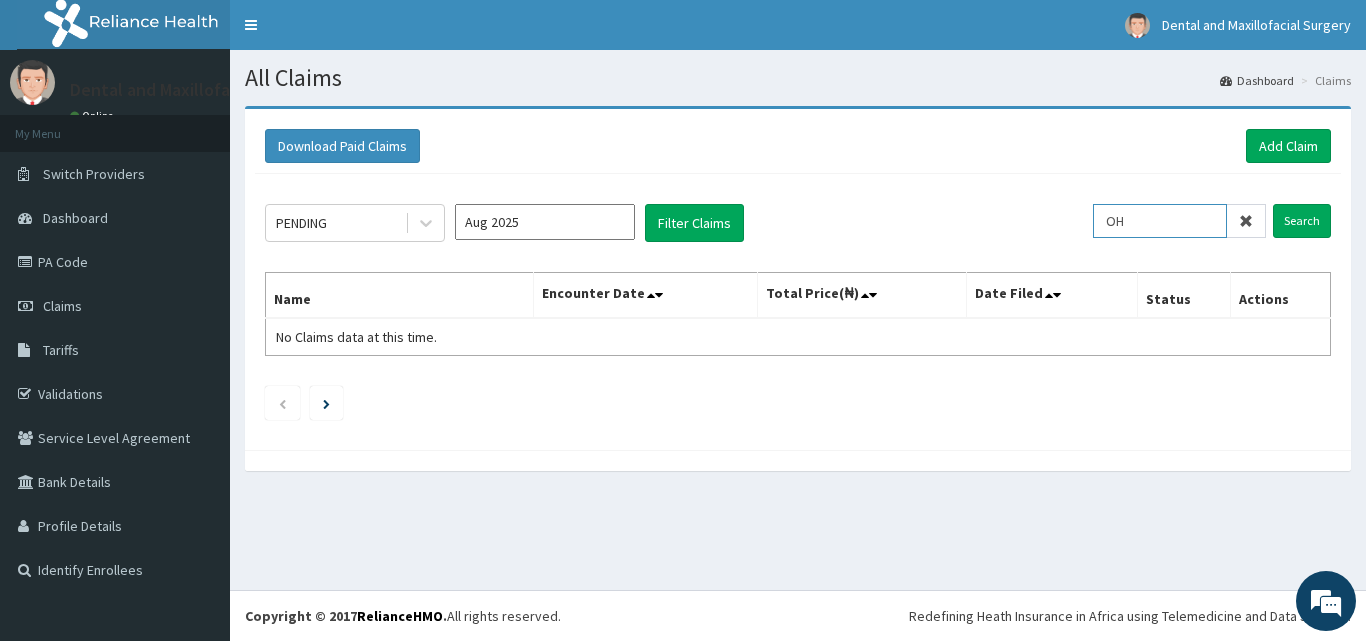 type on "O" 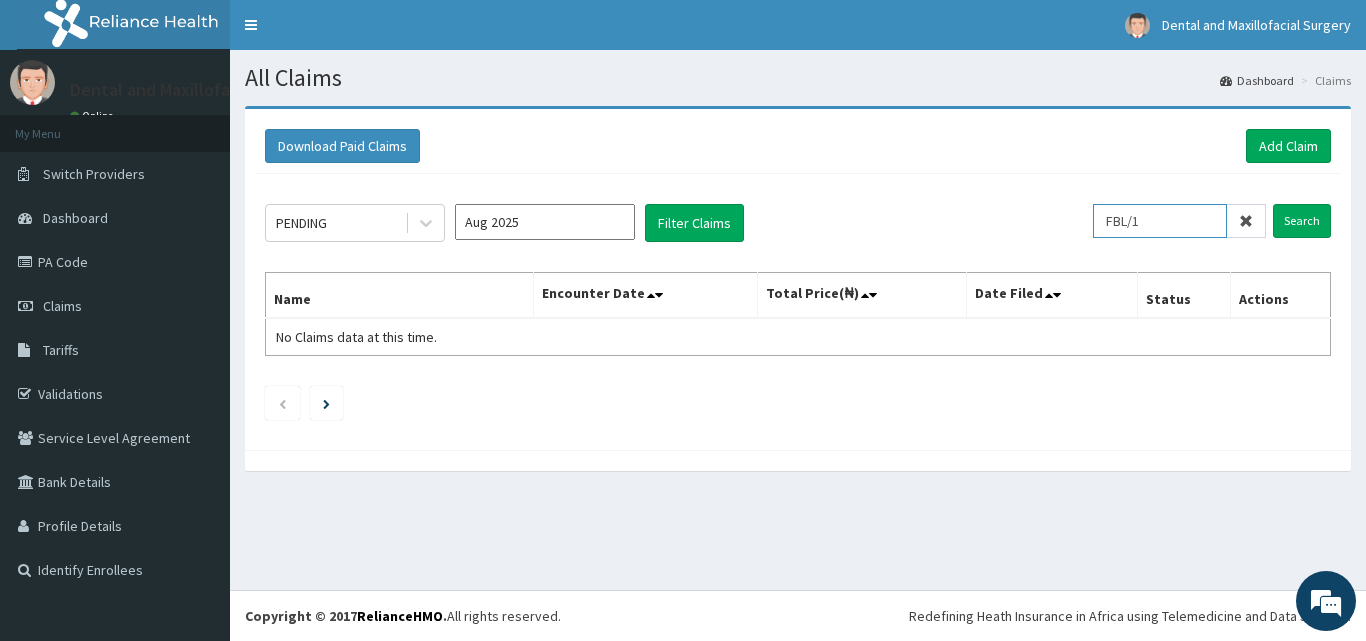 scroll, scrollTop: 0, scrollLeft: 0, axis: both 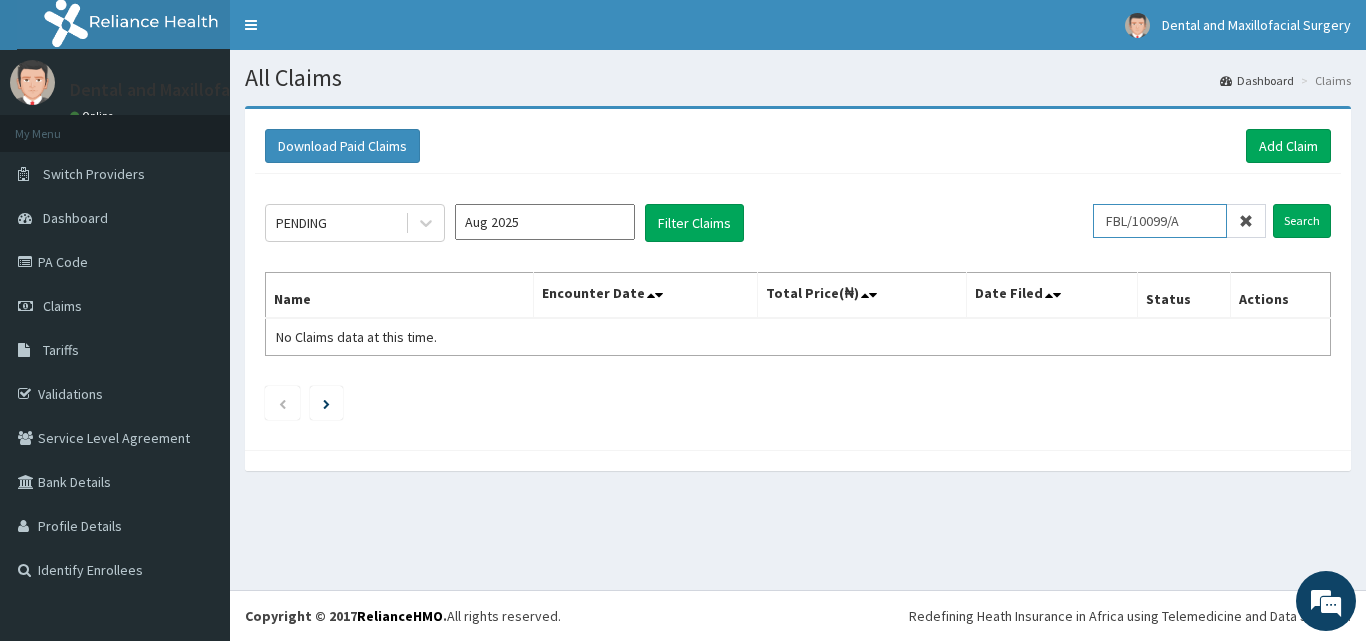 type on "FBL/10099/A" 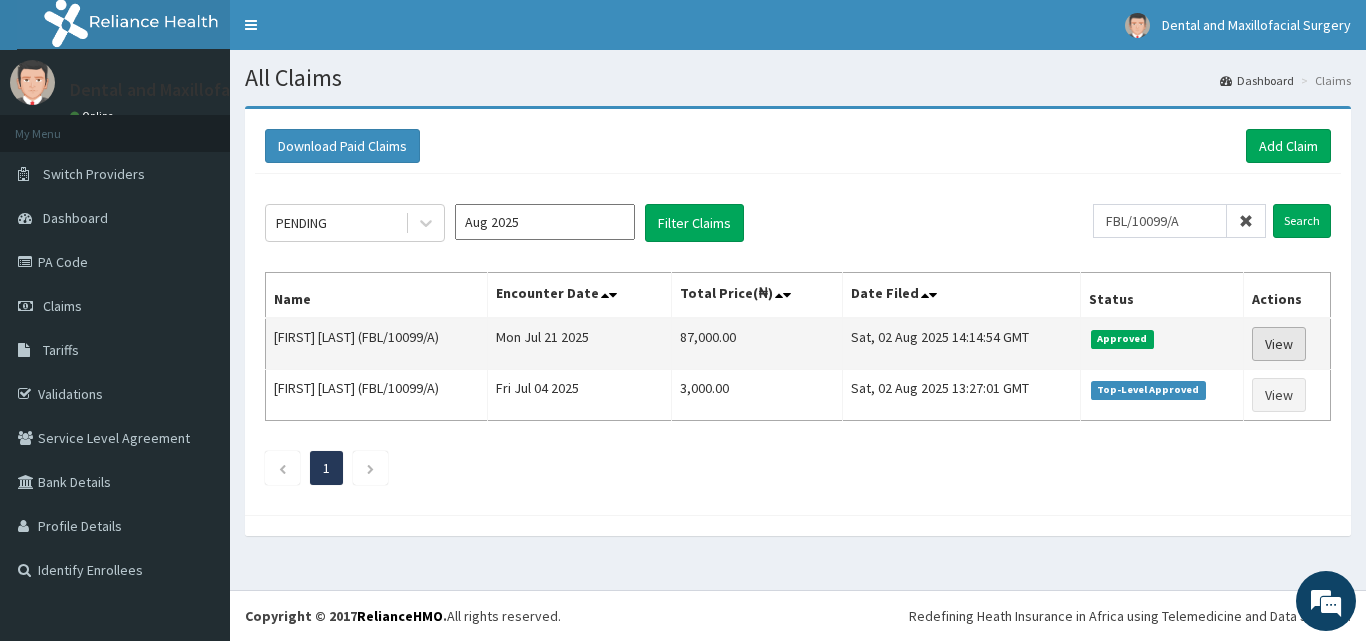 click on "View" at bounding box center [1279, 344] 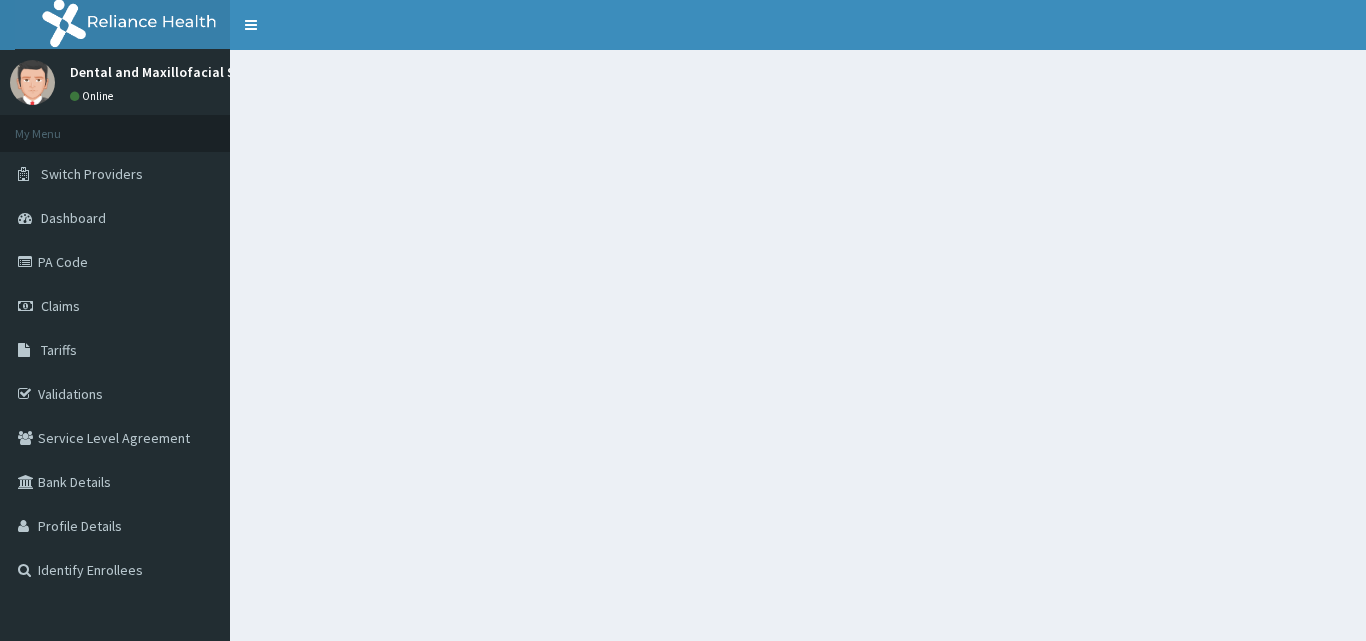 scroll, scrollTop: 0, scrollLeft: 0, axis: both 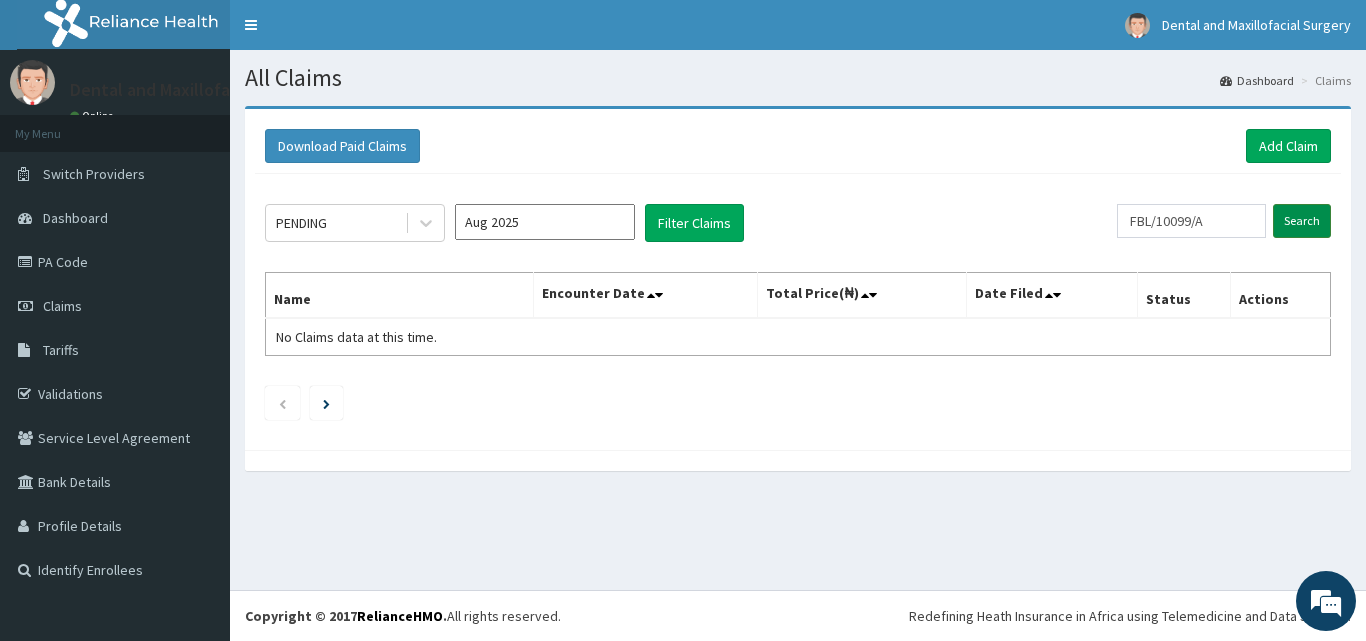 click on "Search" at bounding box center [1302, 221] 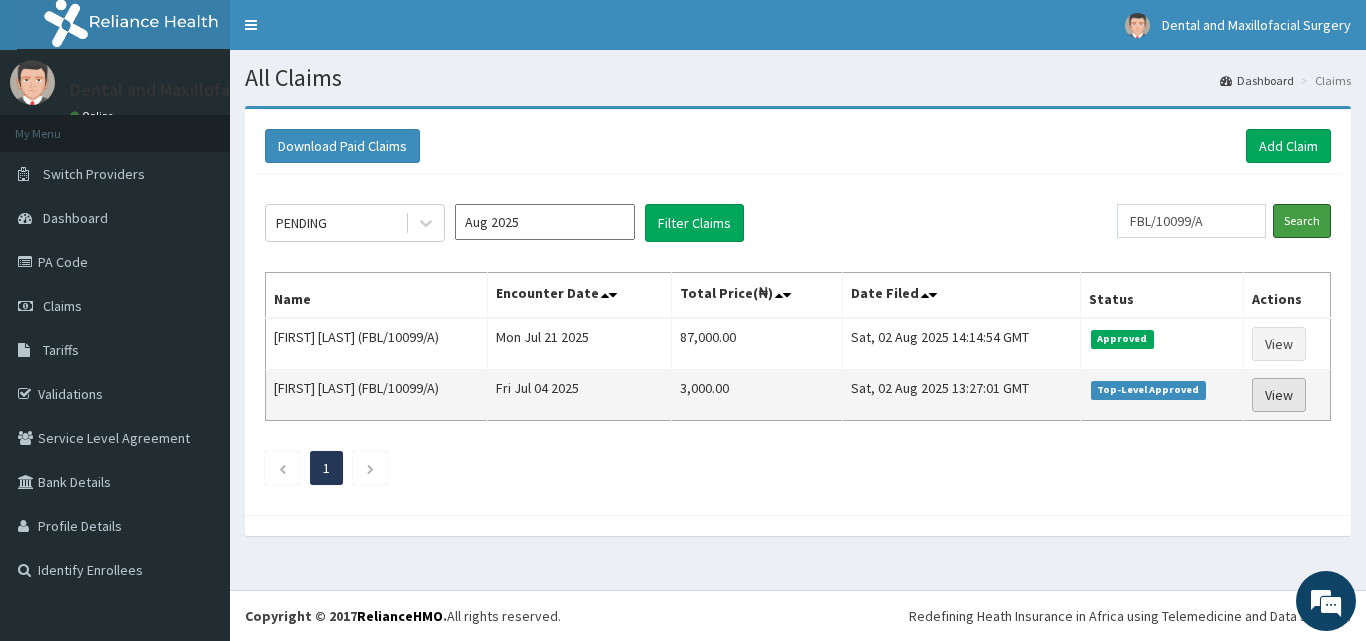 scroll, scrollTop: 0, scrollLeft: 0, axis: both 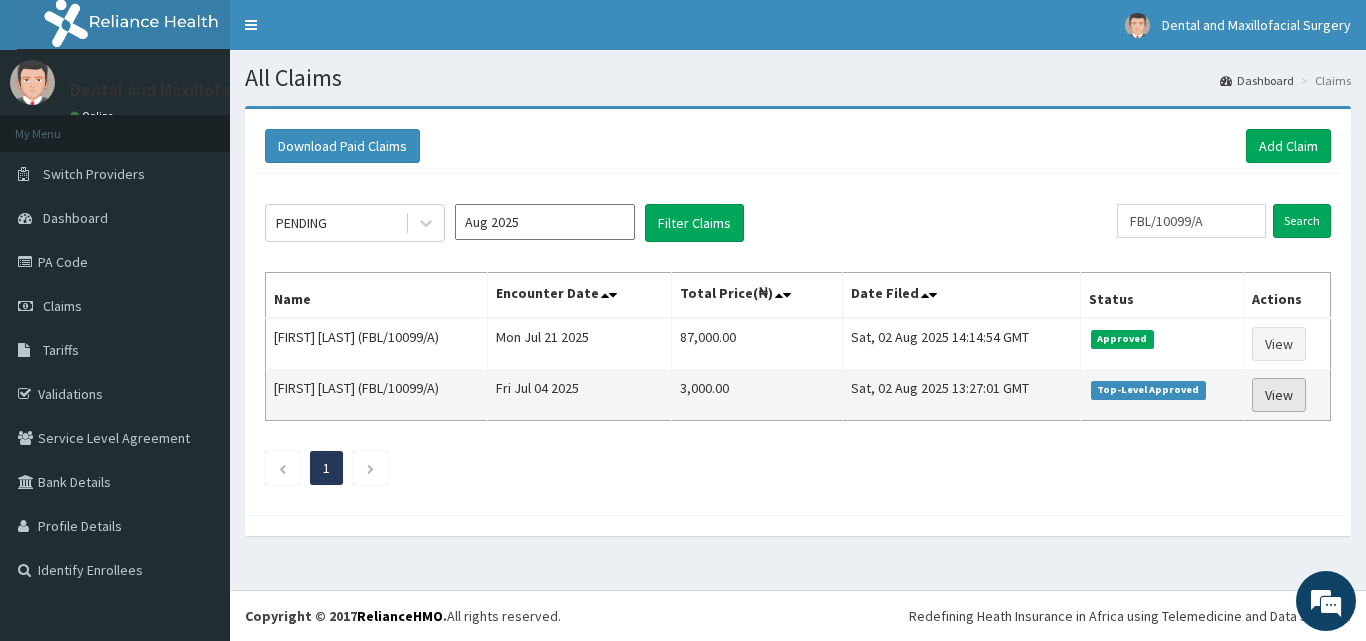 click on "View" at bounding box center (1279, 395) 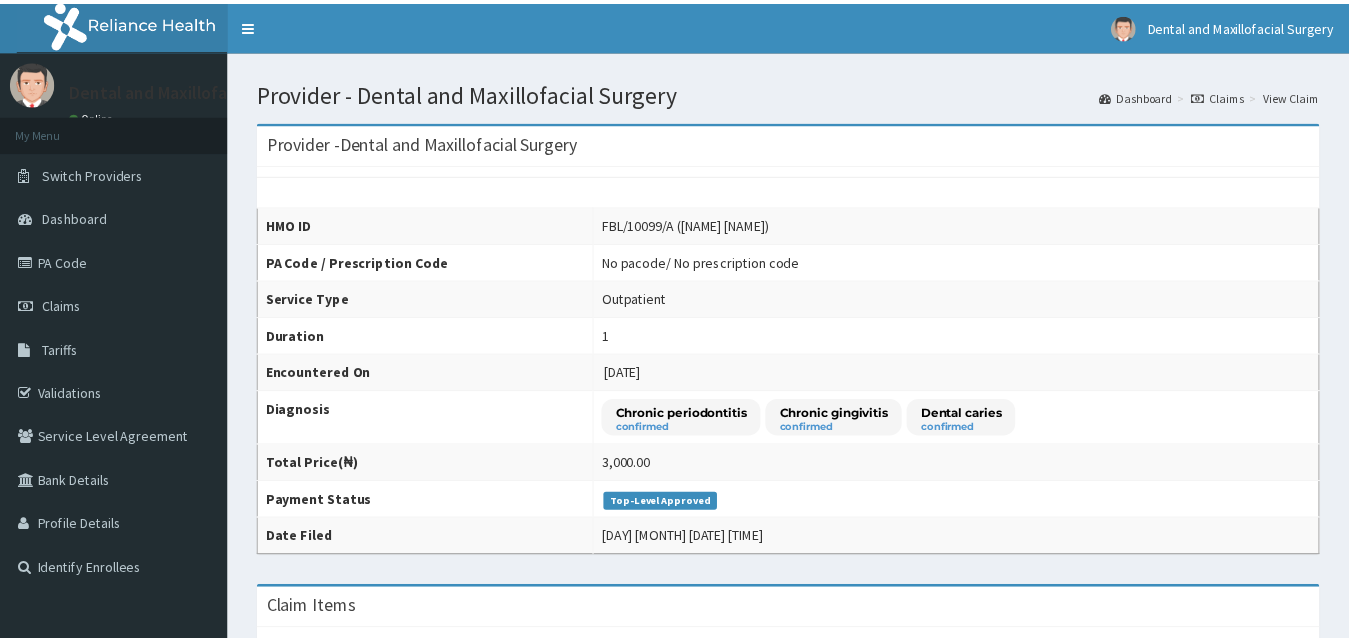 scroll, scrollTop: 0, scrollLeft: 0, axis: both 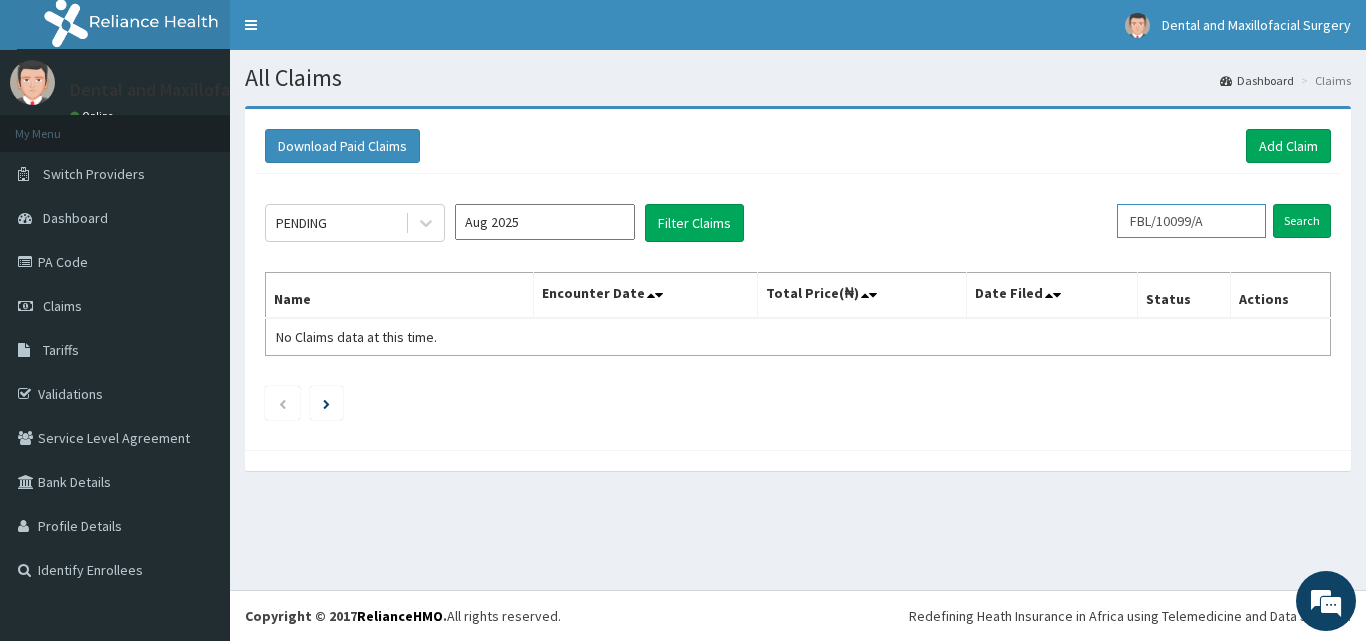 click on "FBL/10099/A" at bounding box center (1191, 221) 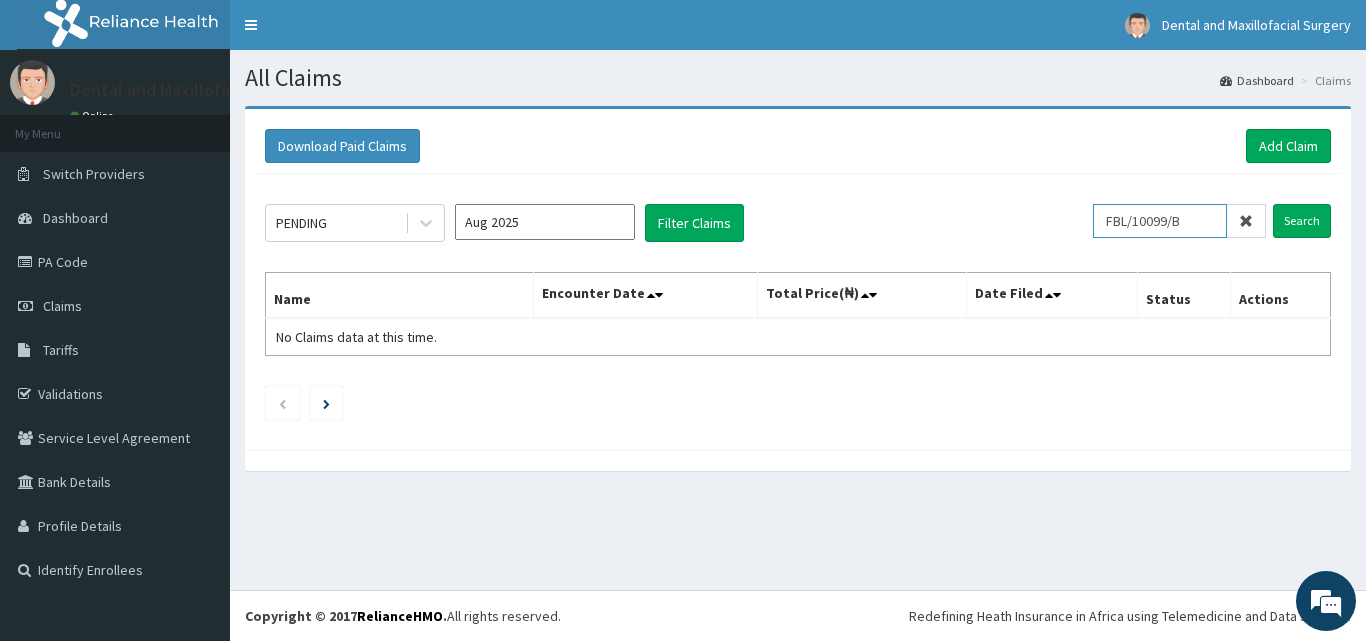 type on "FBL/10099/B" 